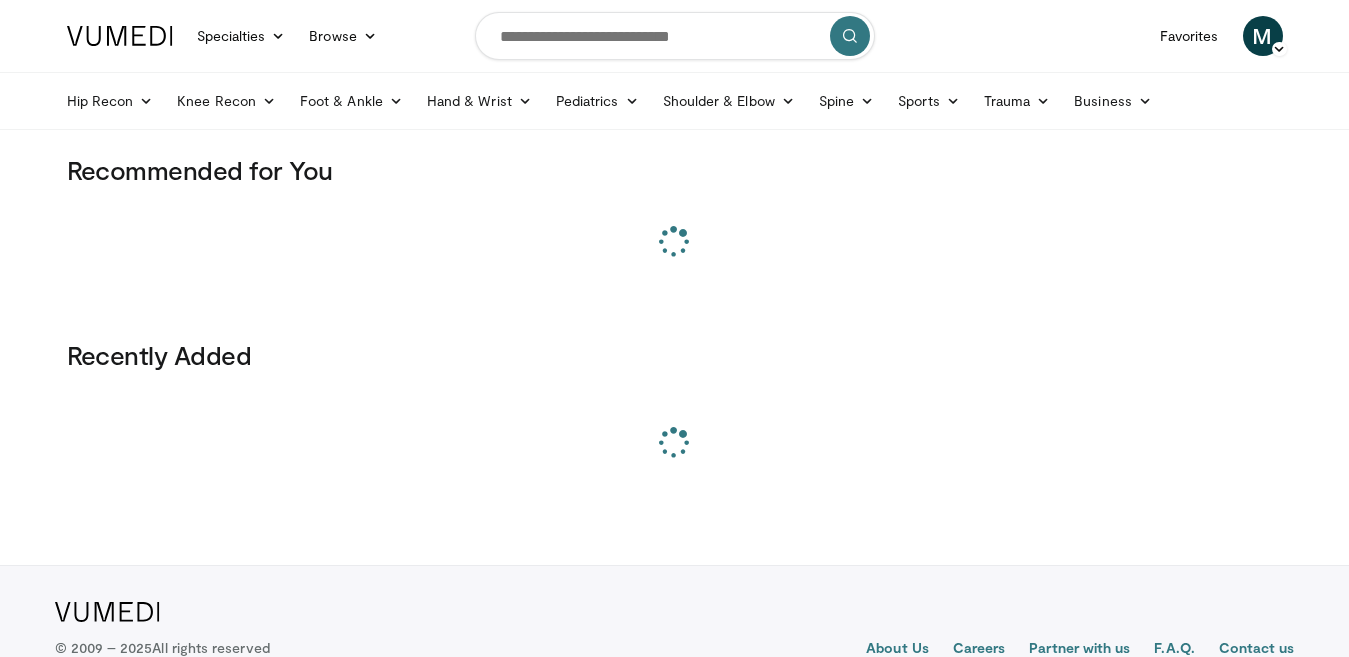 scroll, scrollTop: 0, scrollLeft: 0, axis: both 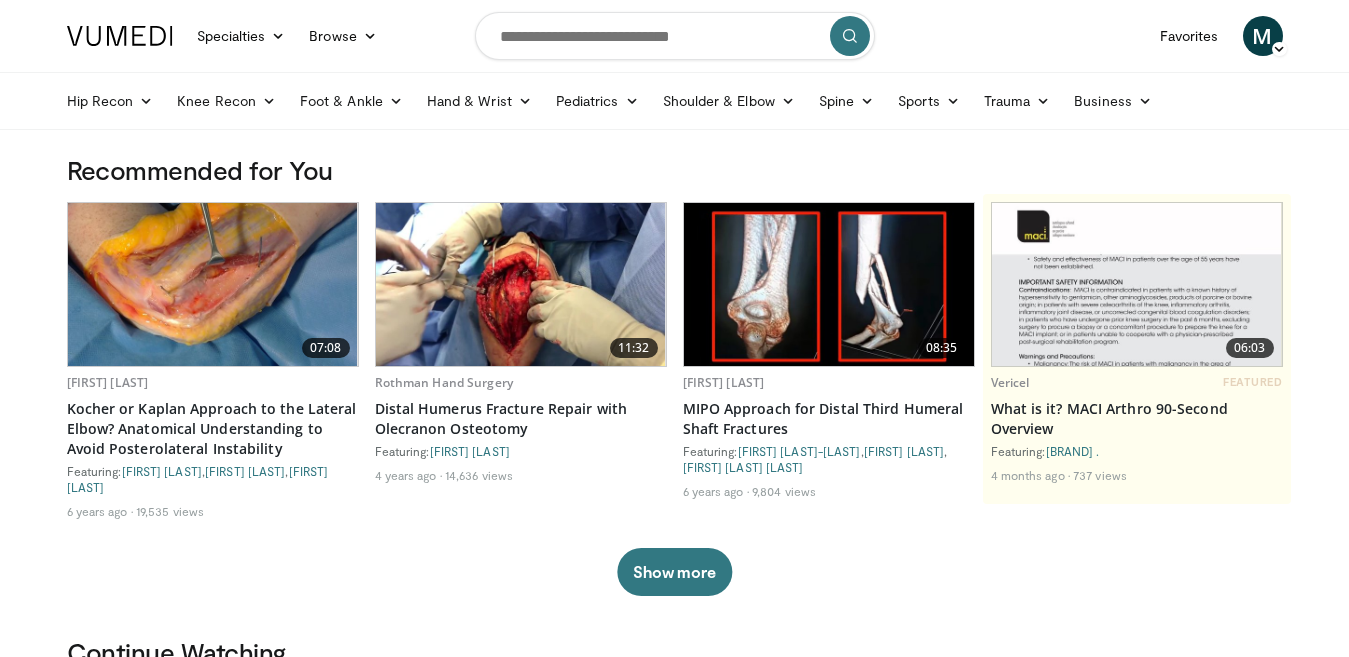 click at bounding box center [675, 36] 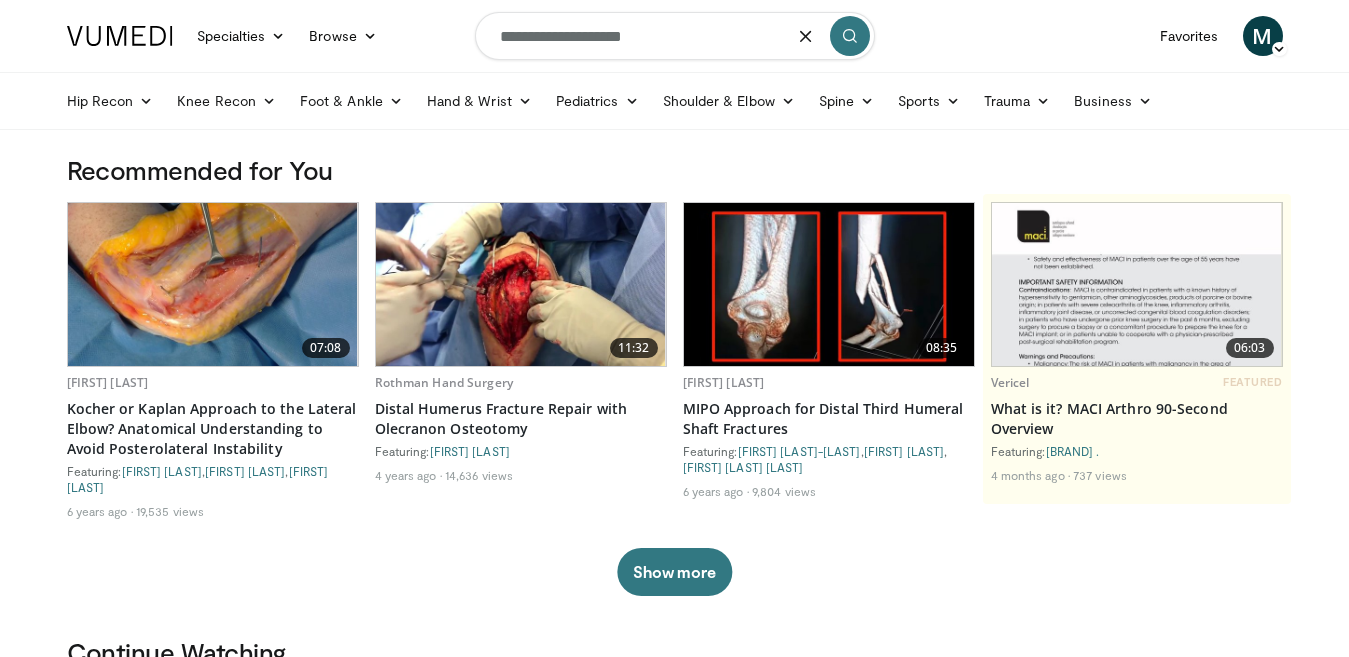 type on "**********" 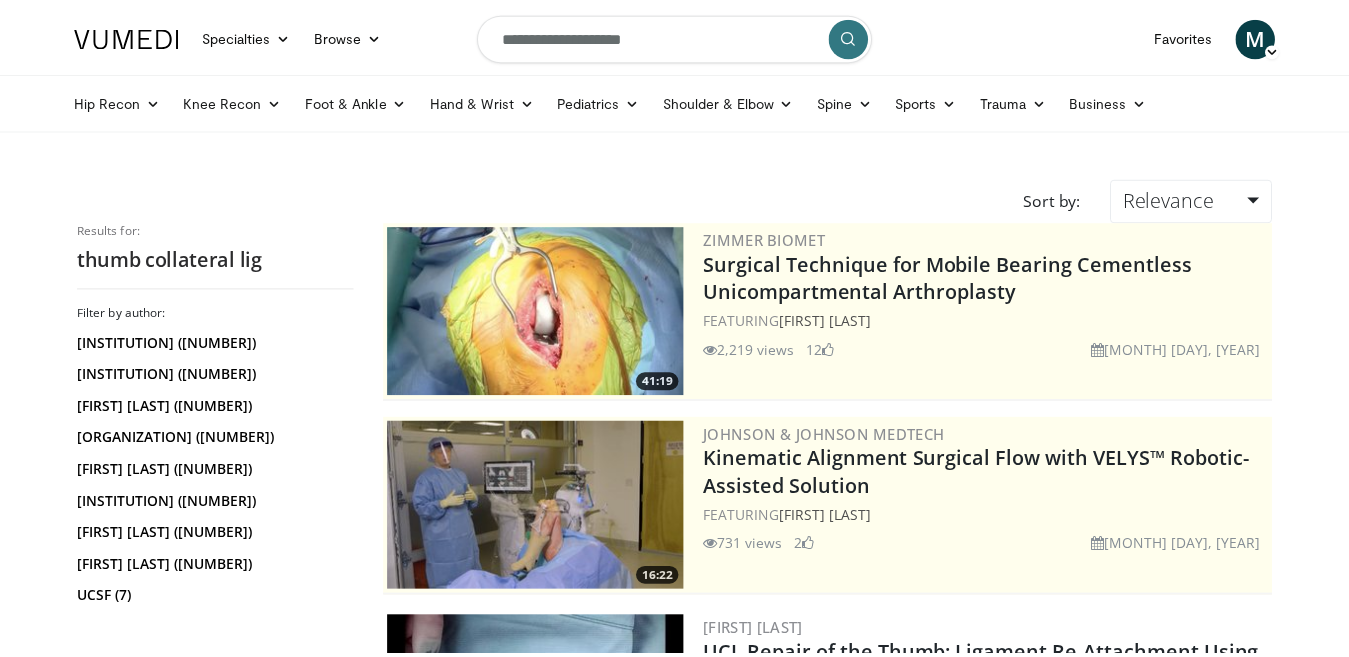 scroll, scrollTop: 0, scrollLeft: 0, axis: both 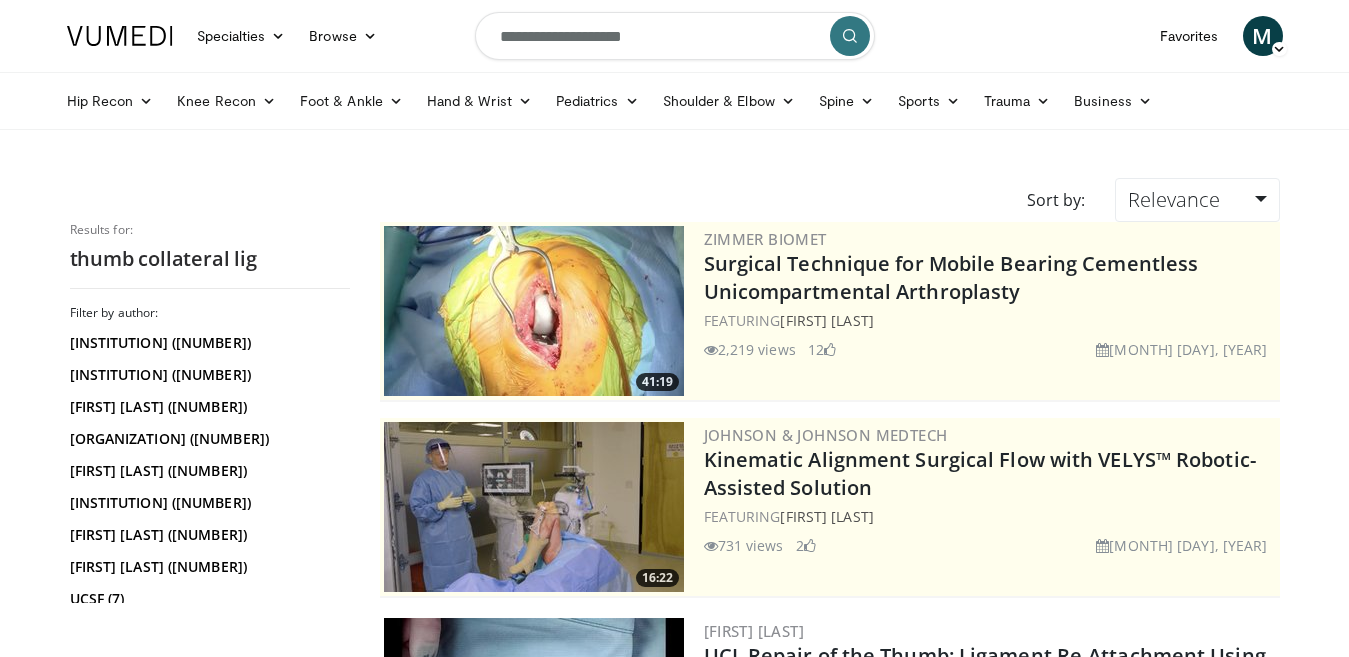 click on "**********" at bounding box center [675, 36] 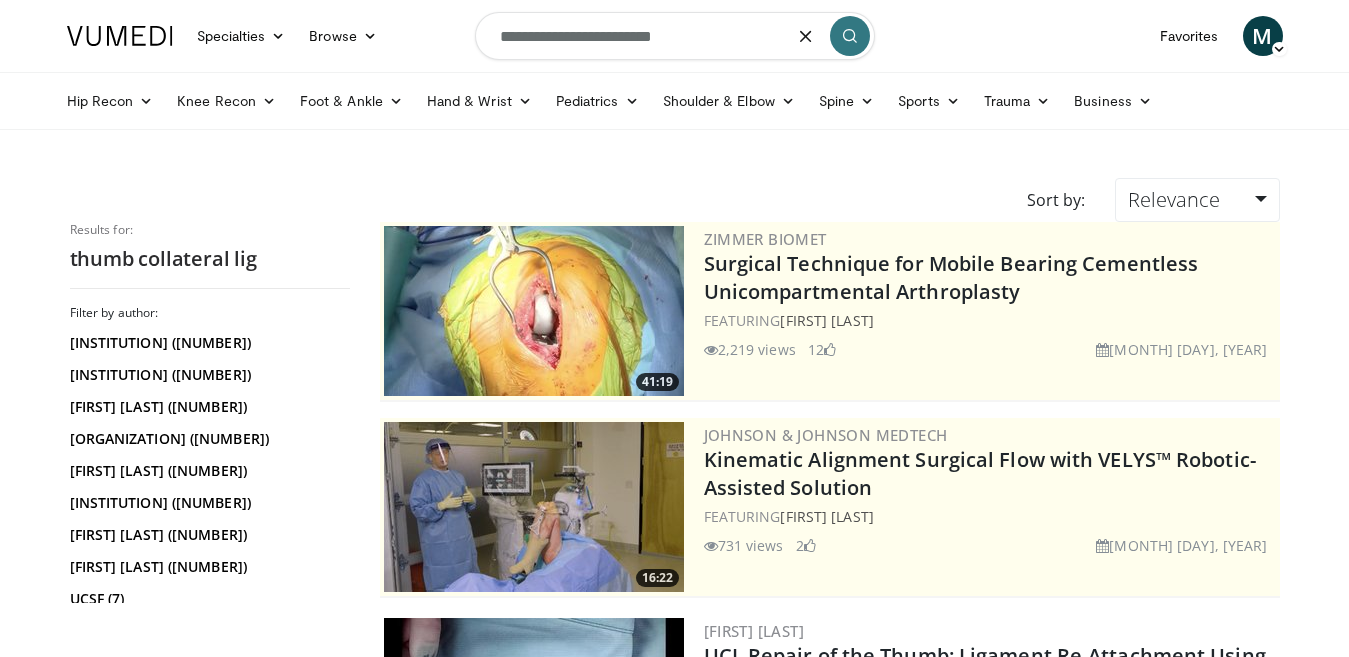 type on "**********" 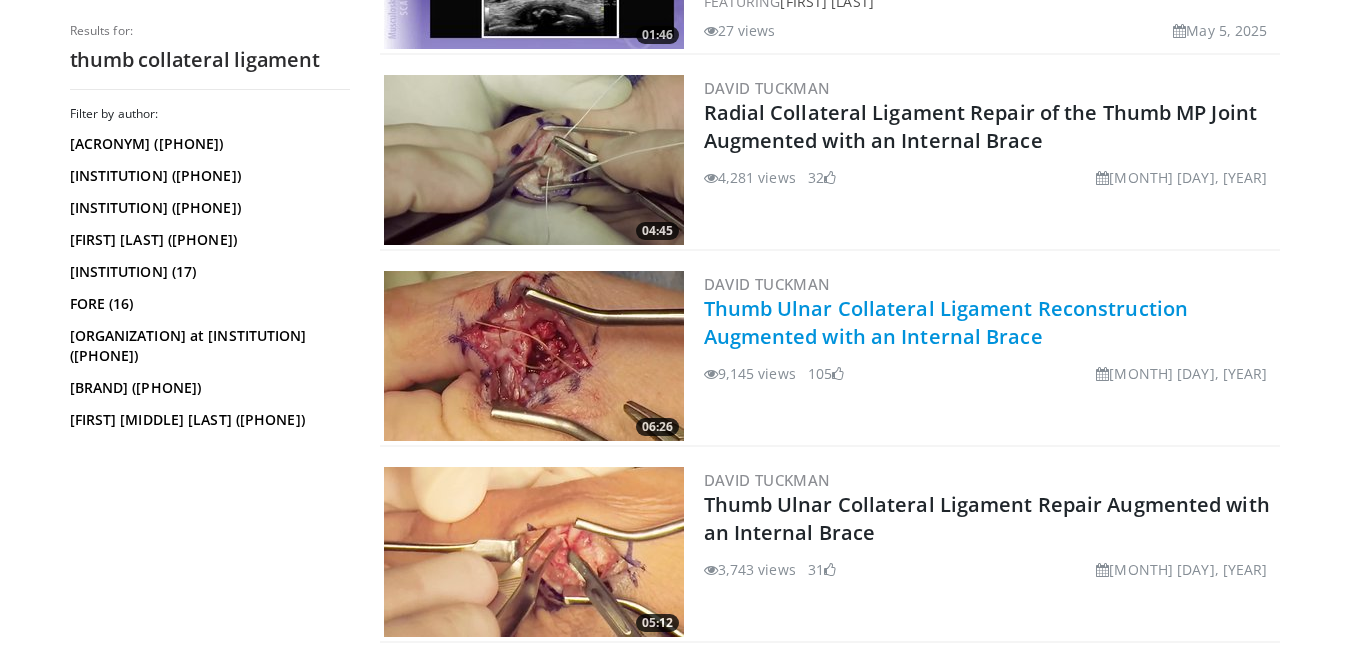 scroll, scrollTop: 2200, scrollLeft: 0, axis: vertical 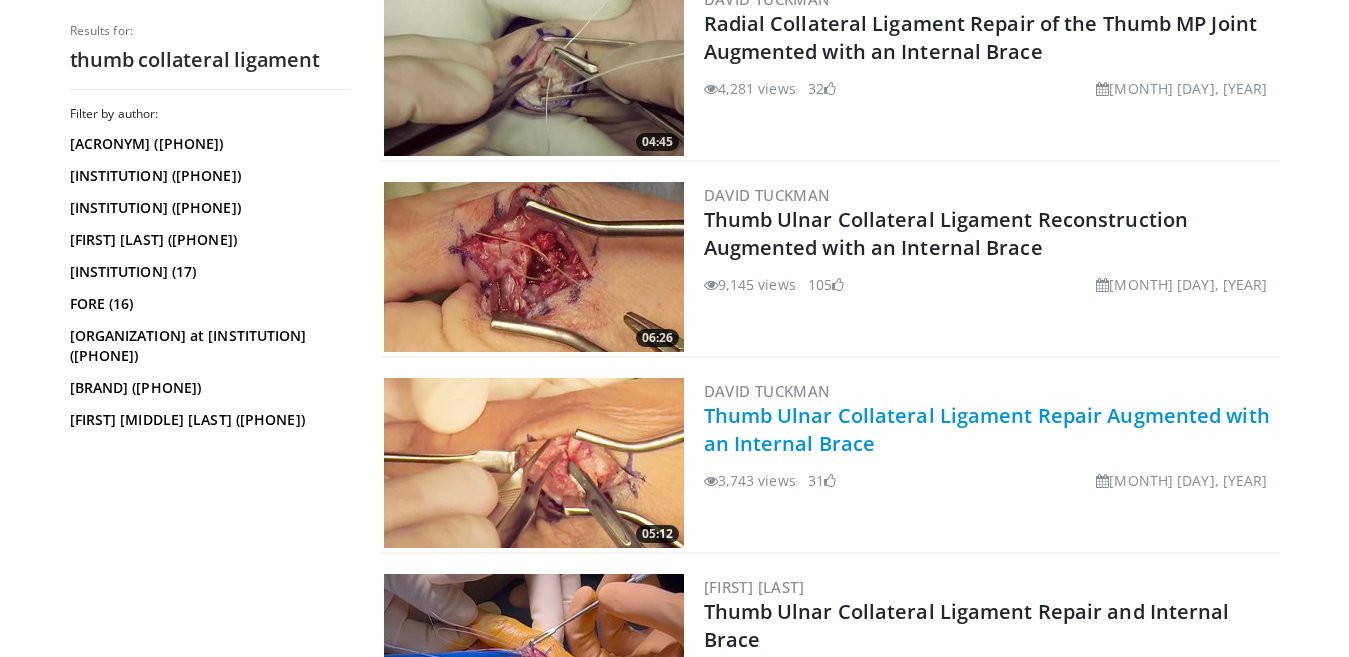 click on "Thumb Ulnar Collateral Ligament Repair Augmented with an Internal Brace" at bounding box center (987, 429) 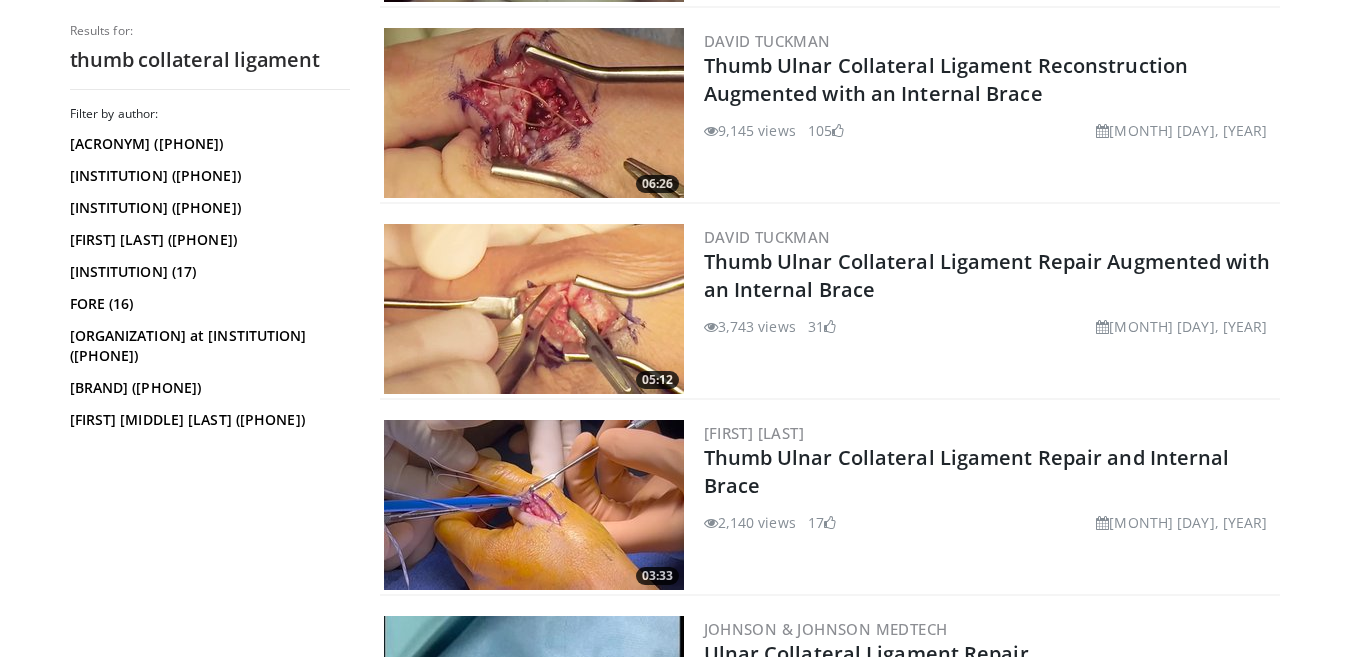 scroll, scrollTop: 2400, scrollLeft: 0, axis: vertical 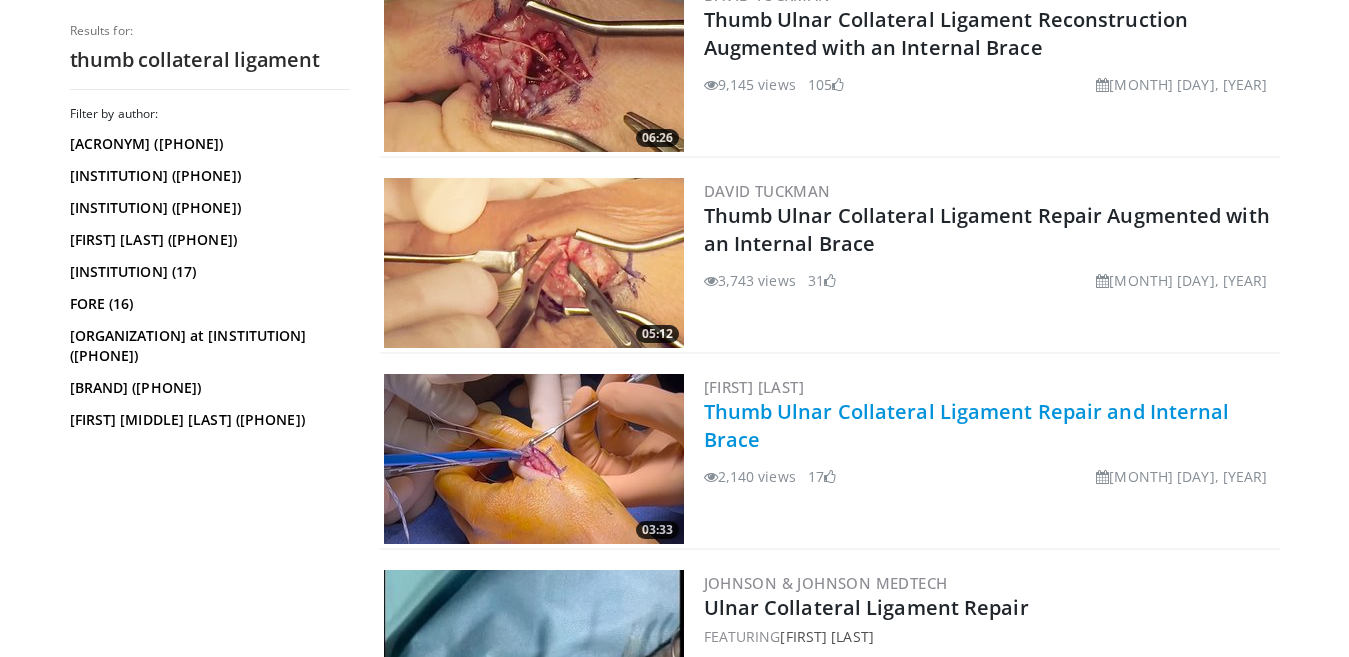 click on "Thumb Ulnar Collateral Ligament Repair and Internal Brace" at bounding box center [967, 425] 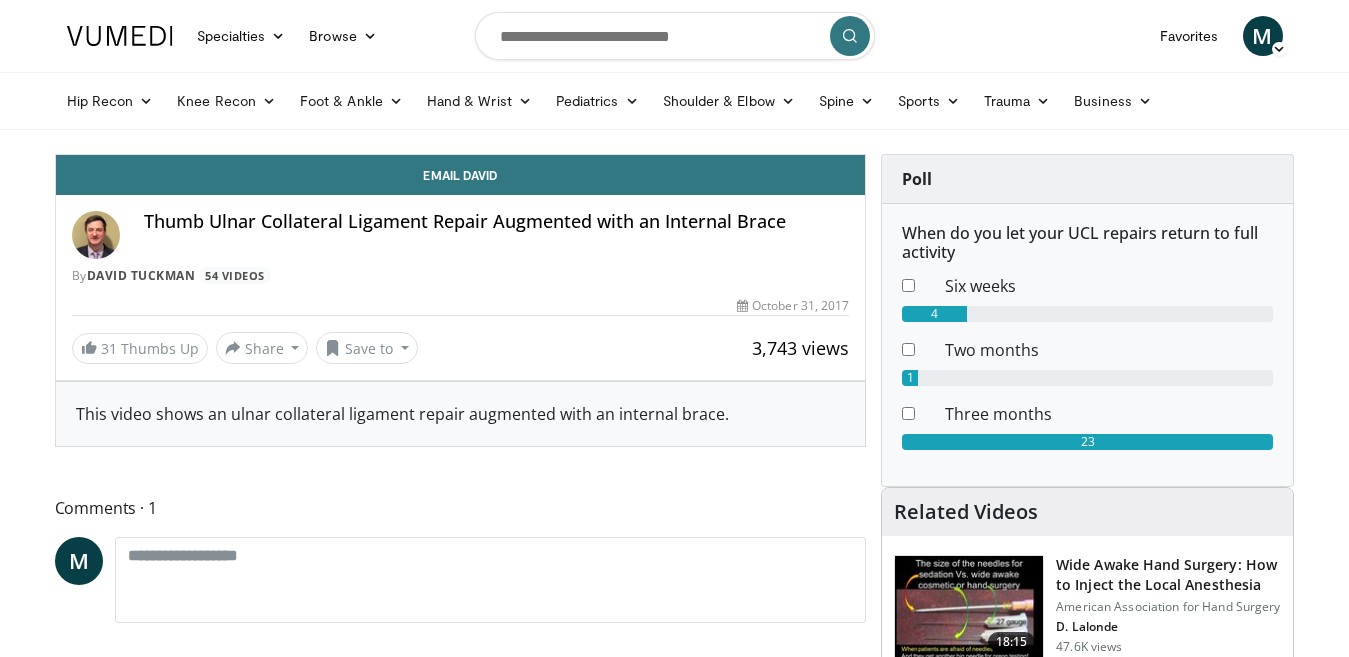 scroll, scrollTop: 0, scrollLeft: 0, axis: both 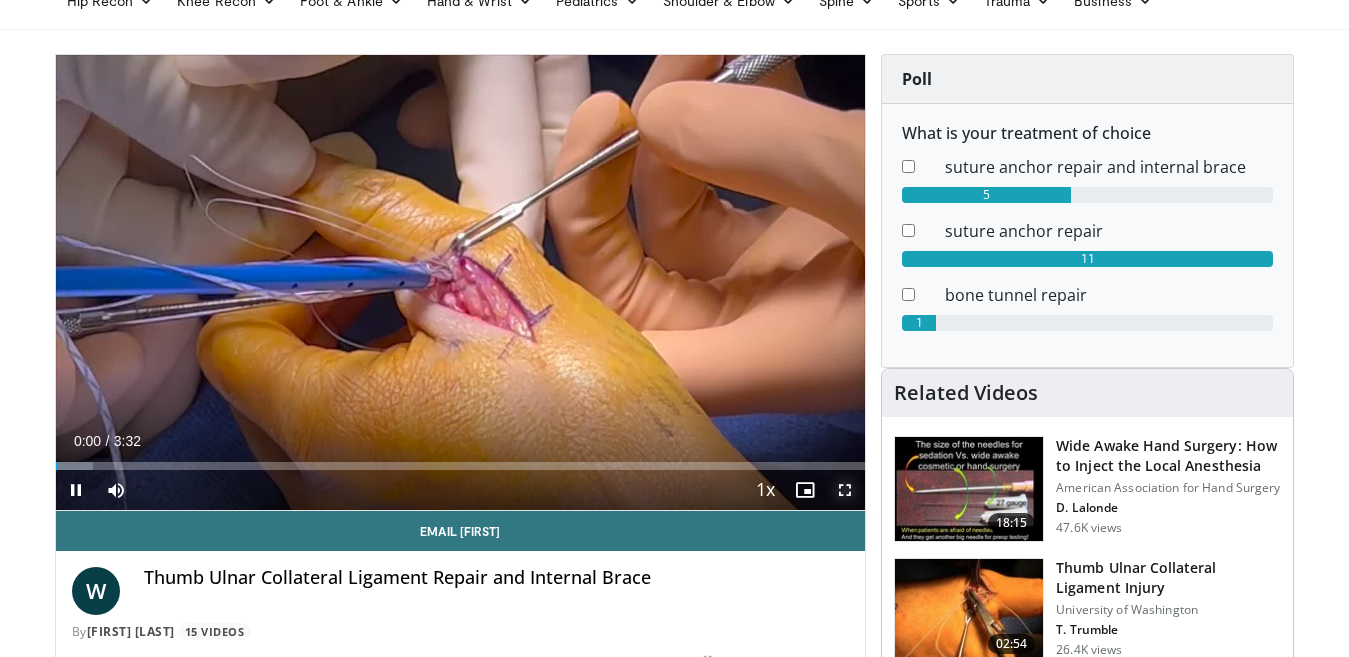 click at bounding box center (845, 490) 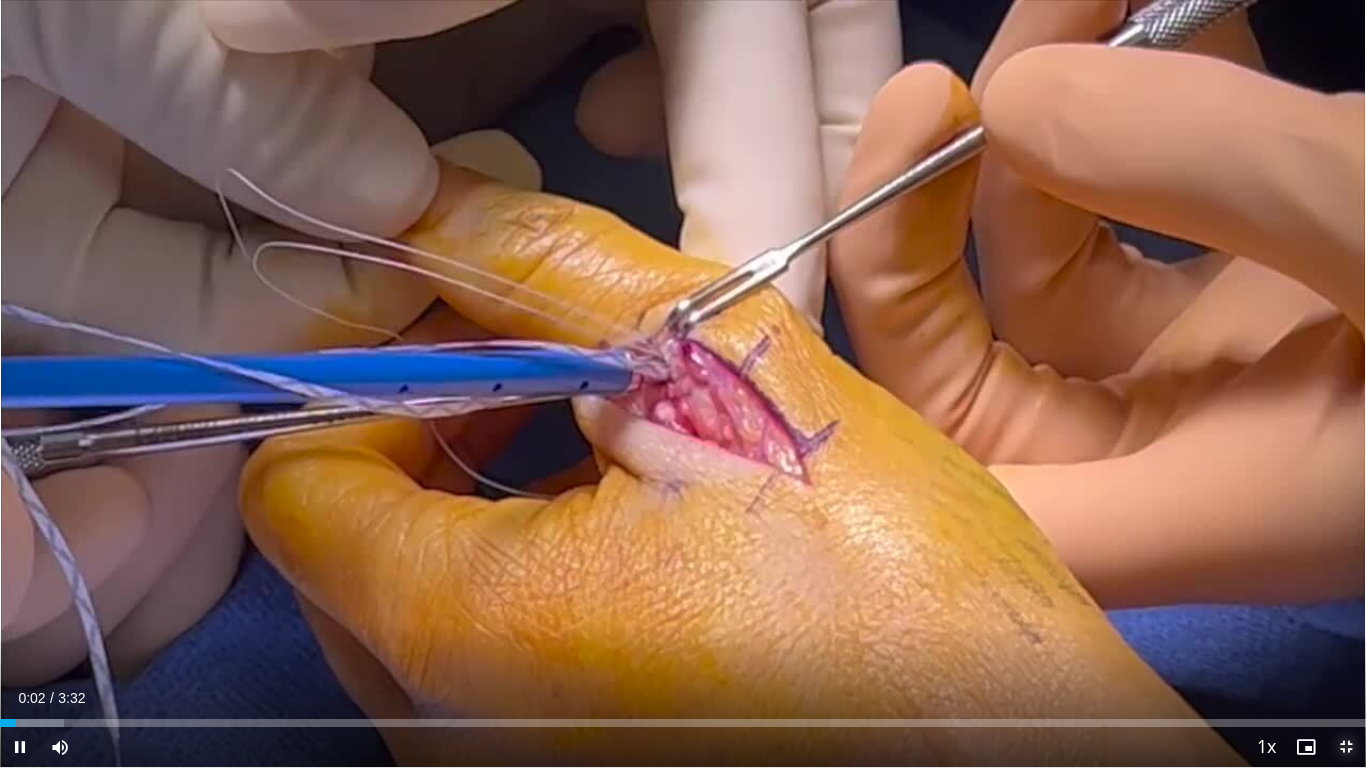 click at bounding box center (1346, 747) 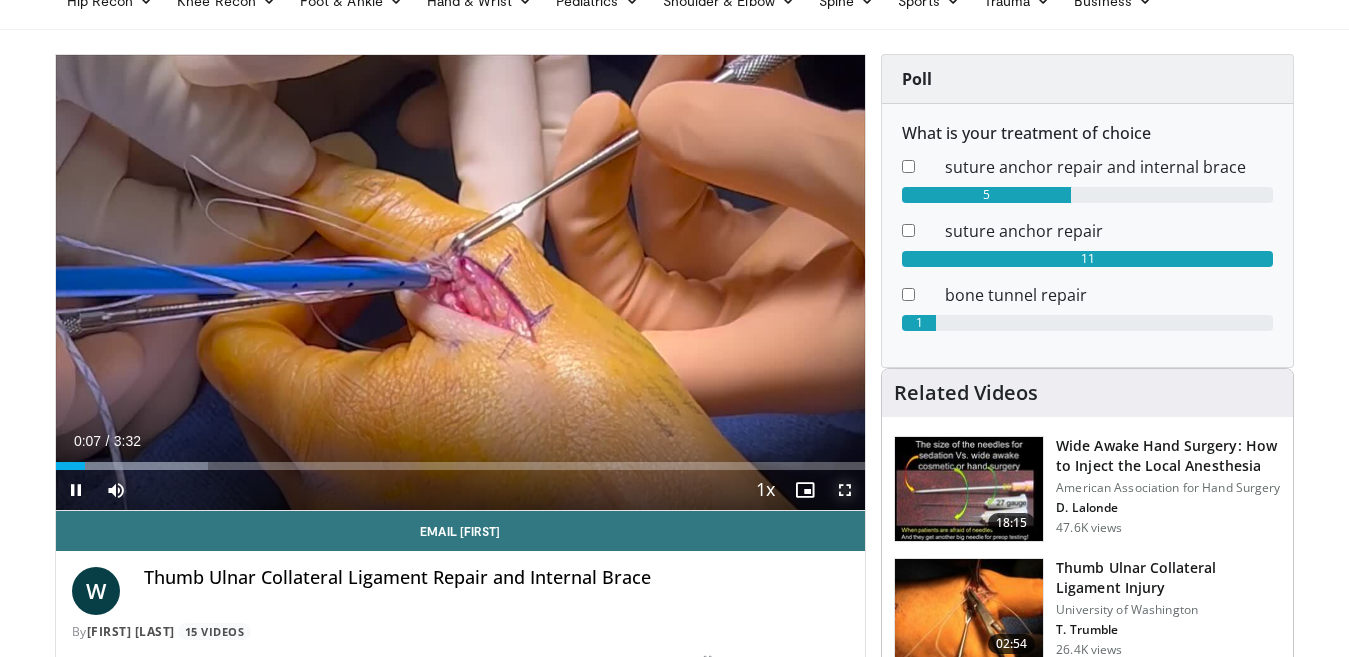 click at bounding box center (845, 490) 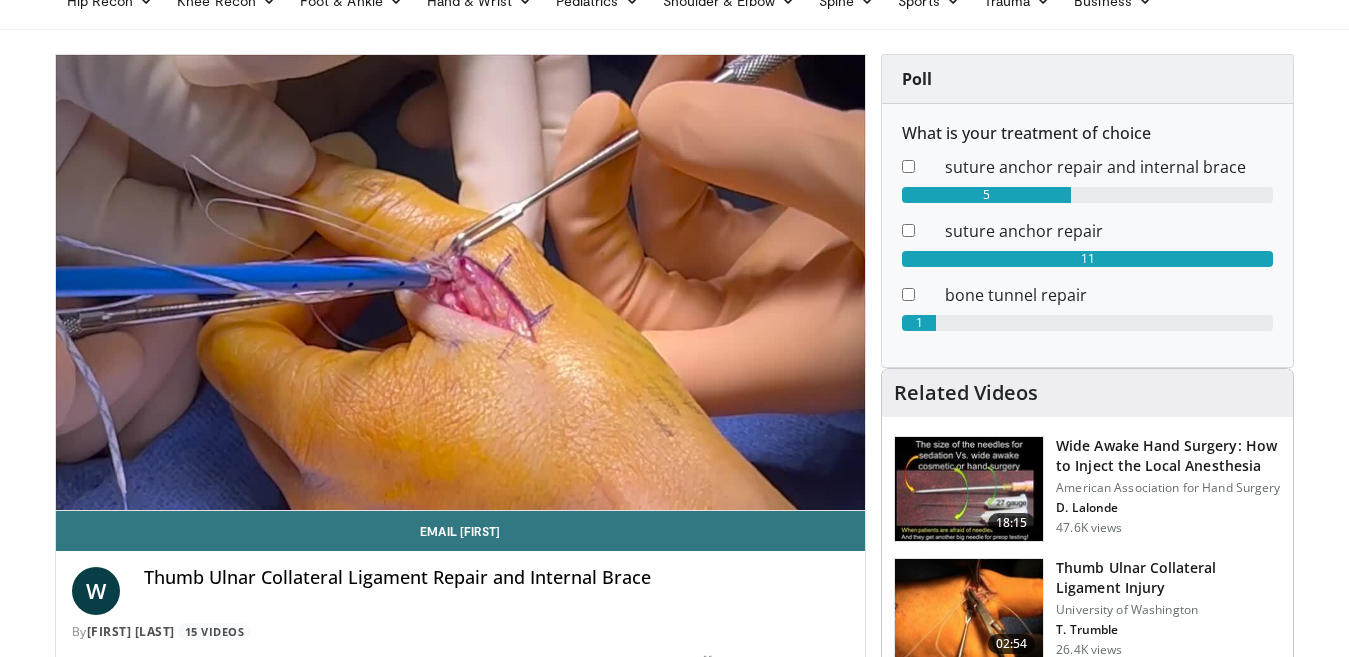 click at bounding box center (969, 611) 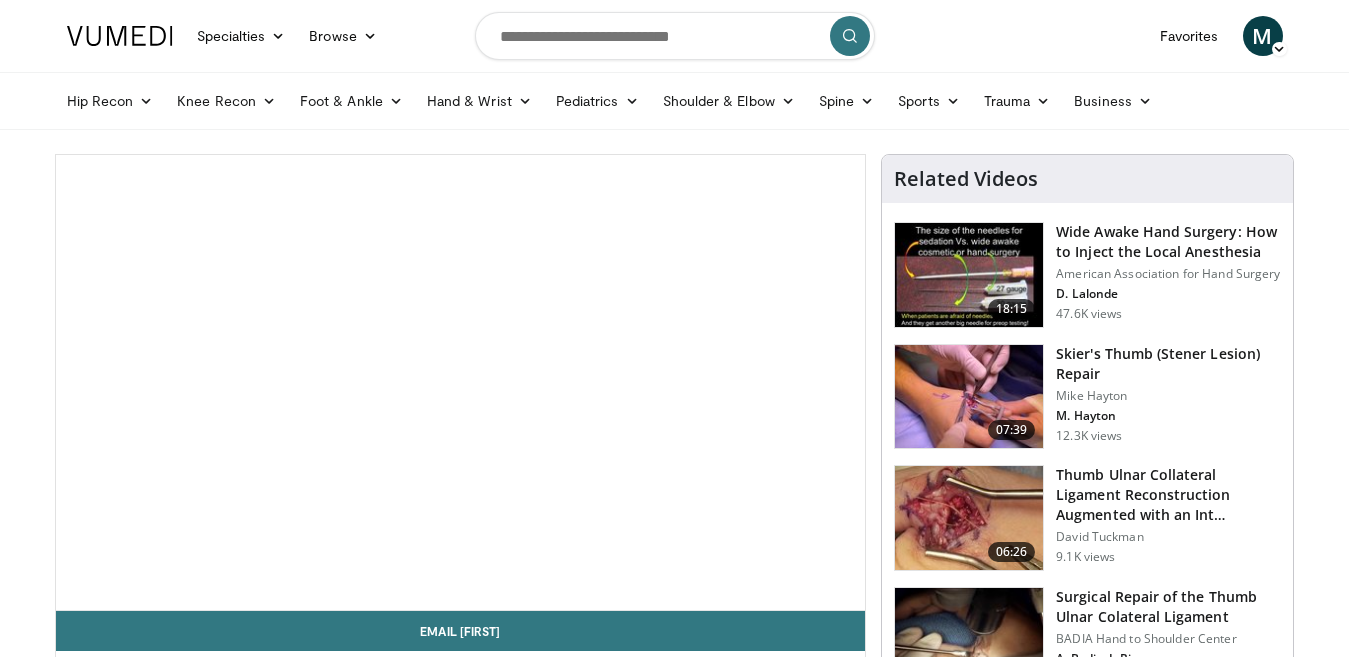 scroll, scrollTop: 0, scrollLeft: 0, axis: both 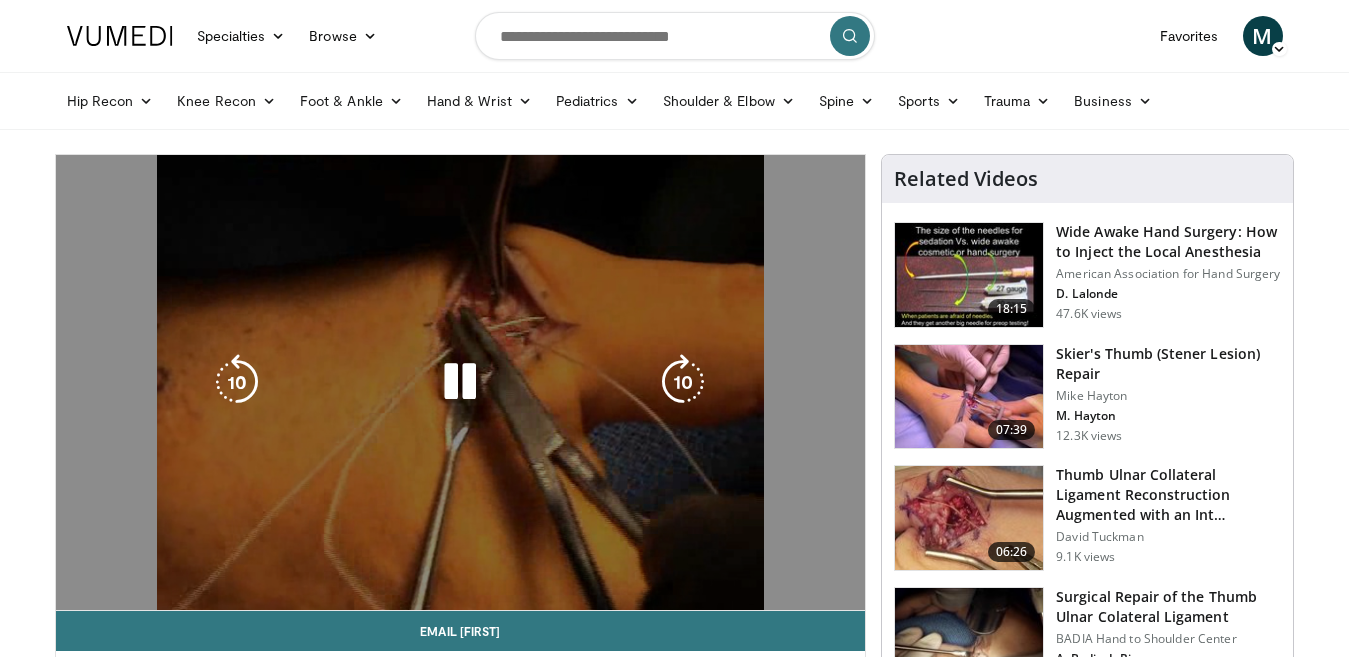 click on "**********" at bounding box center (461, 383) 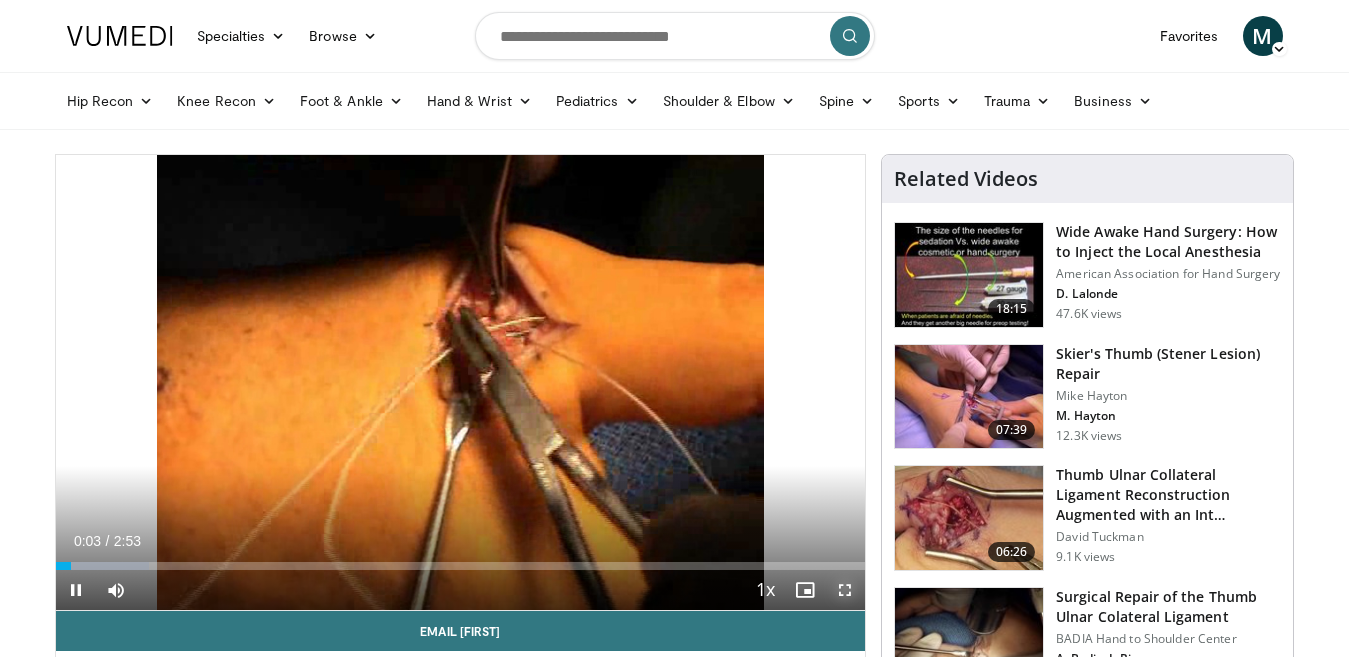 click at bounding box center (845, 590) 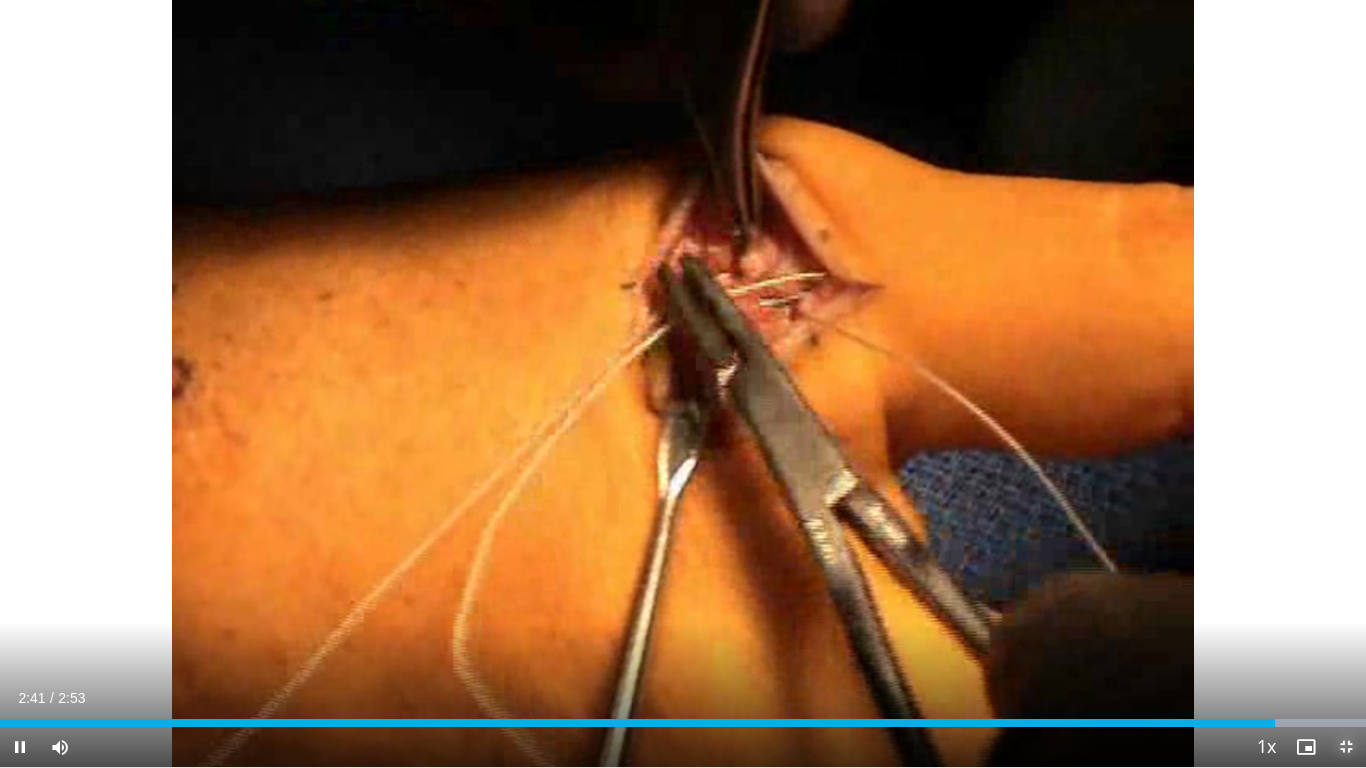 click at bounding box center (1346, 747) 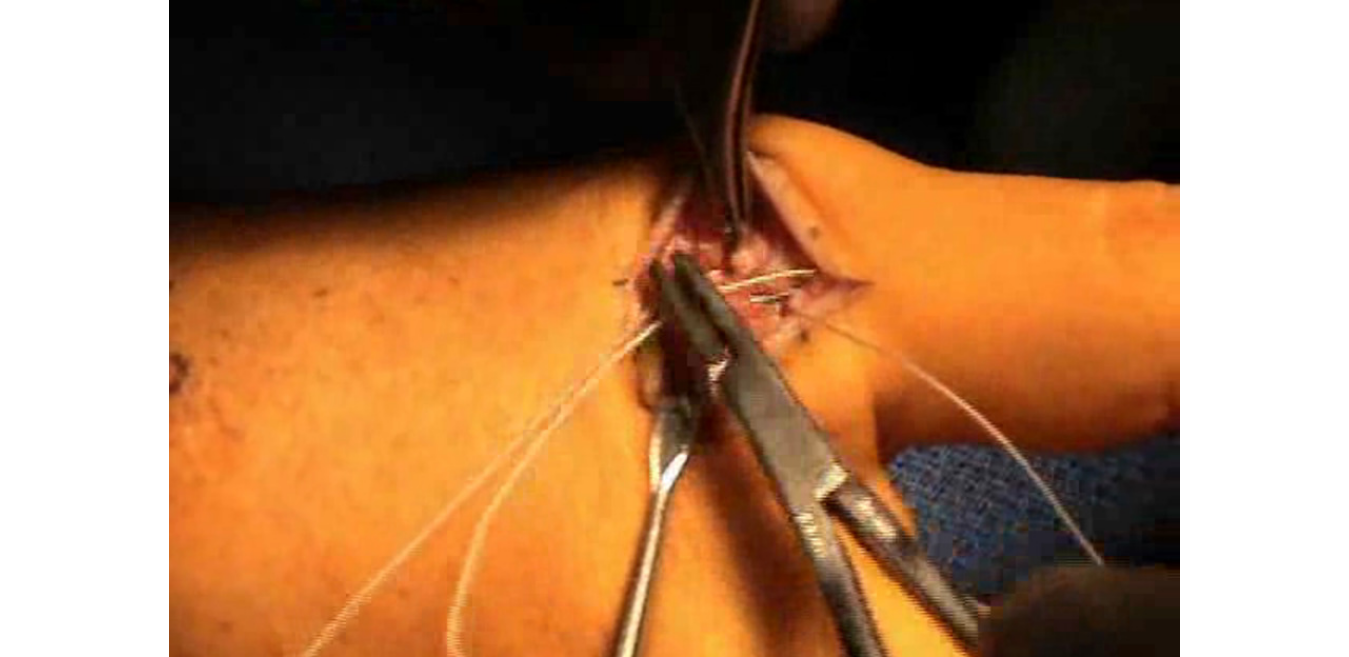 scroll, scrollTop: 300, scrollLeft: 0, axis: vertical 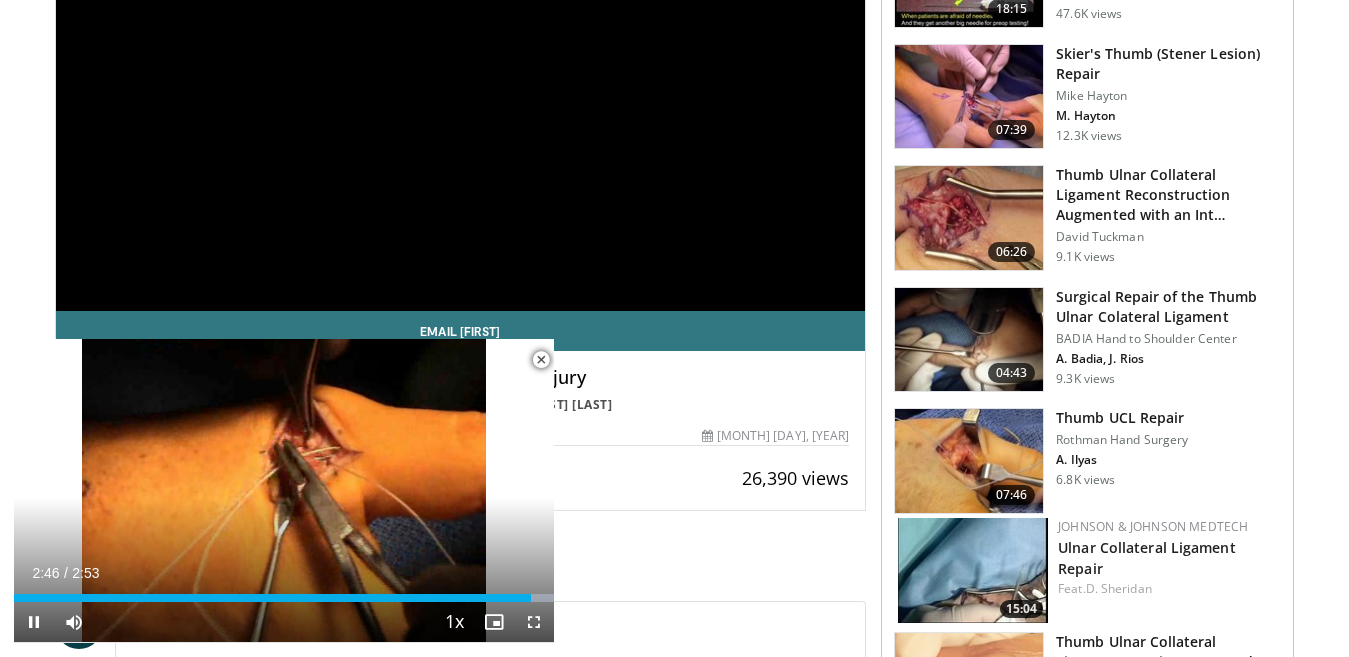 click at bounding box center (541, 360) 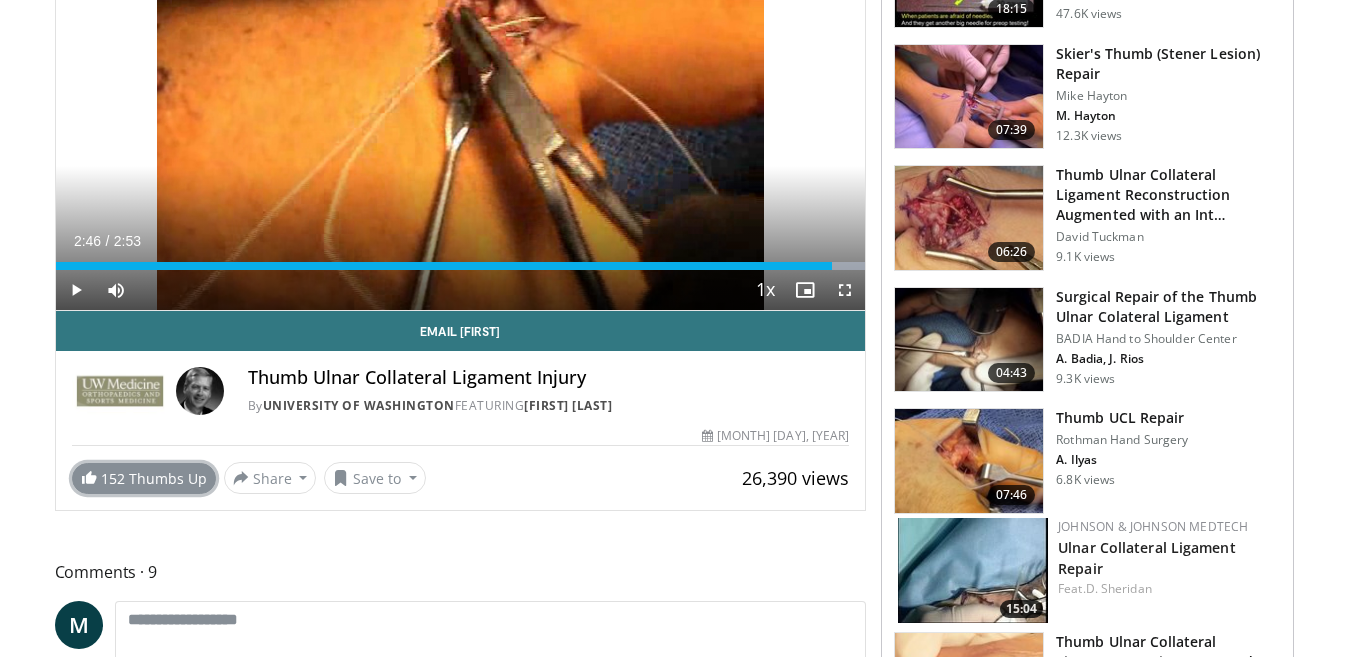 click on "152
Thumbs Up" at bounding box center [144, 478] 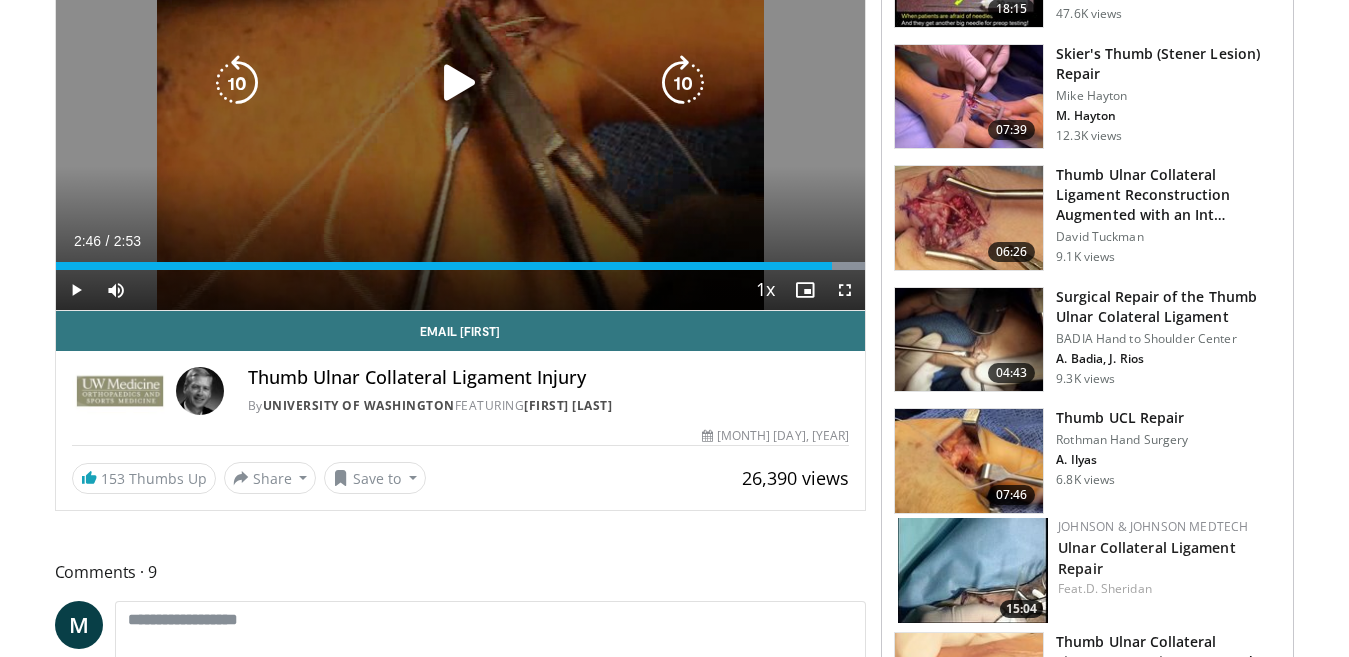 drag, startPoint x: 583, startPoint y: 154, endPoint x: 657, endPoint y: 130, distance: 77.7946 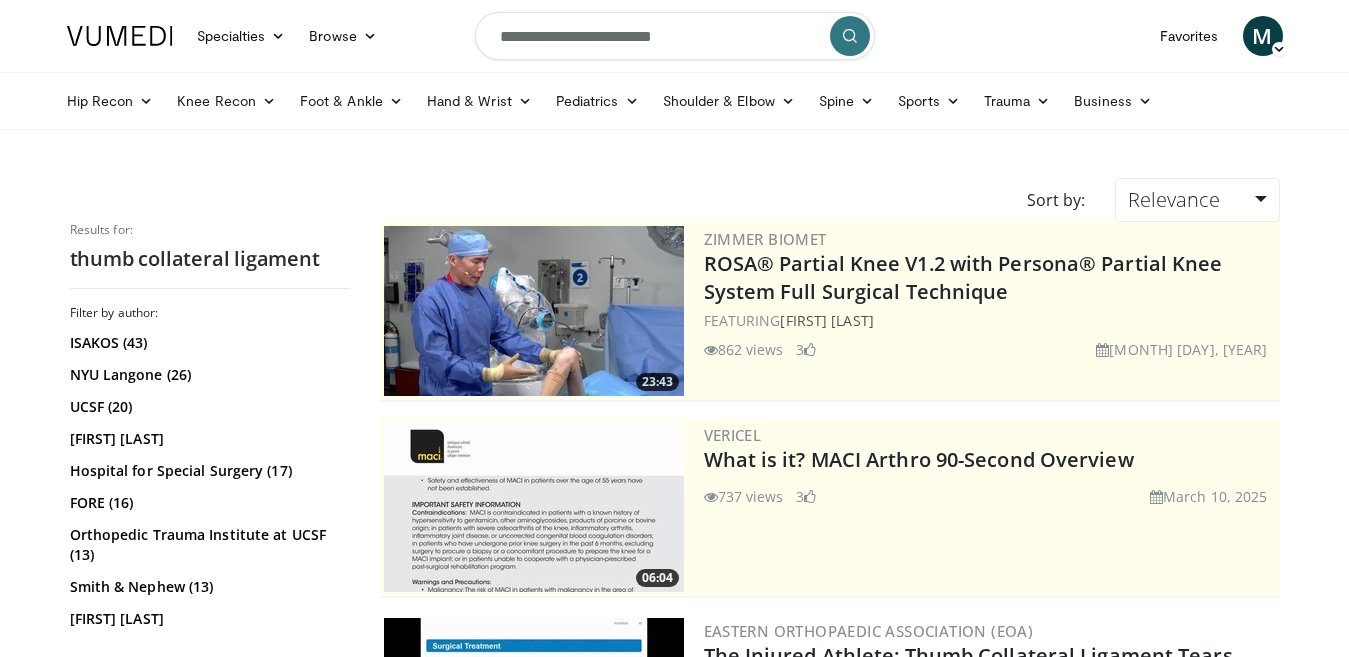 scroll, scrollTop: 2400, scrollLeft: 0, axis: vertical 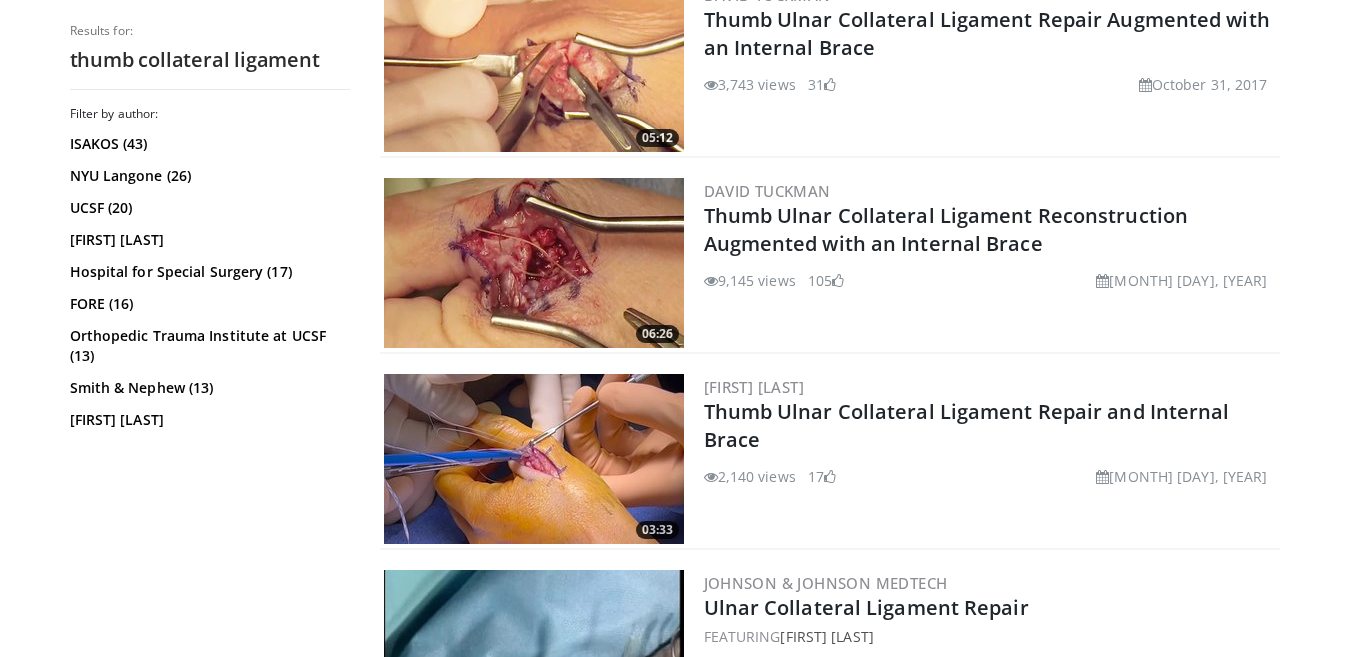 click at bounding box center [534, 263] 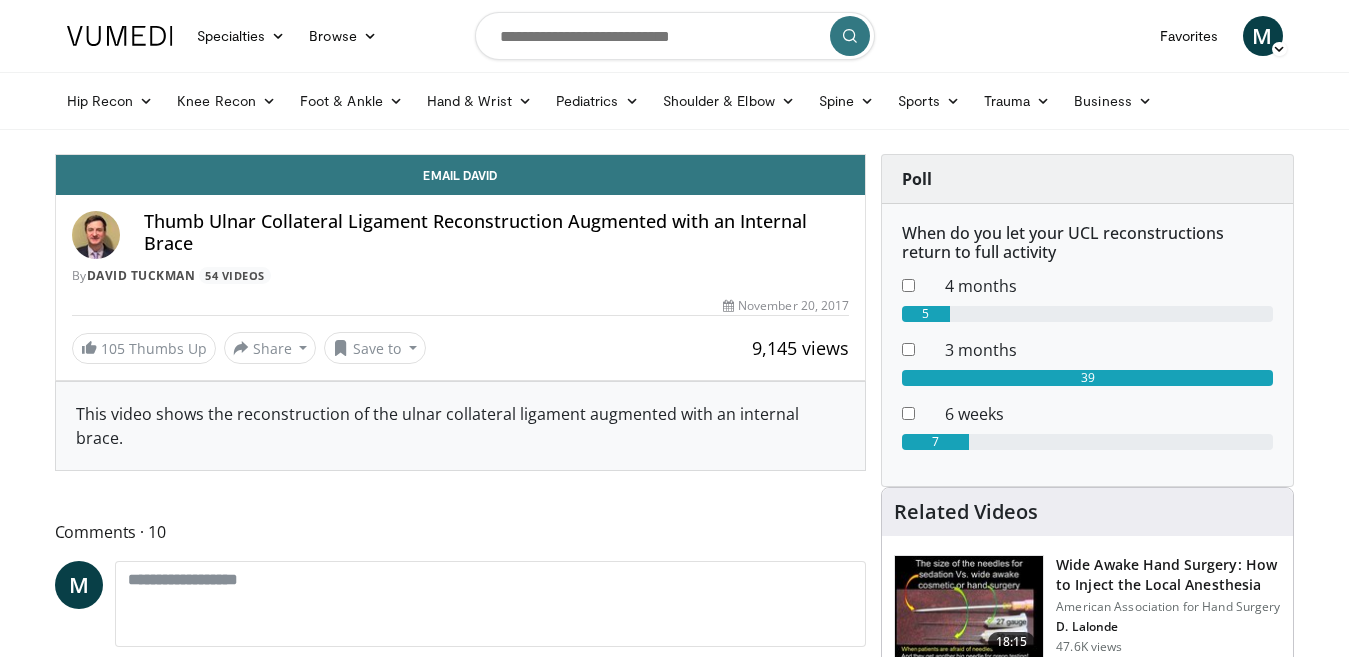 scroll, scrollTop: 0, scrollLeft: 0, axis: both 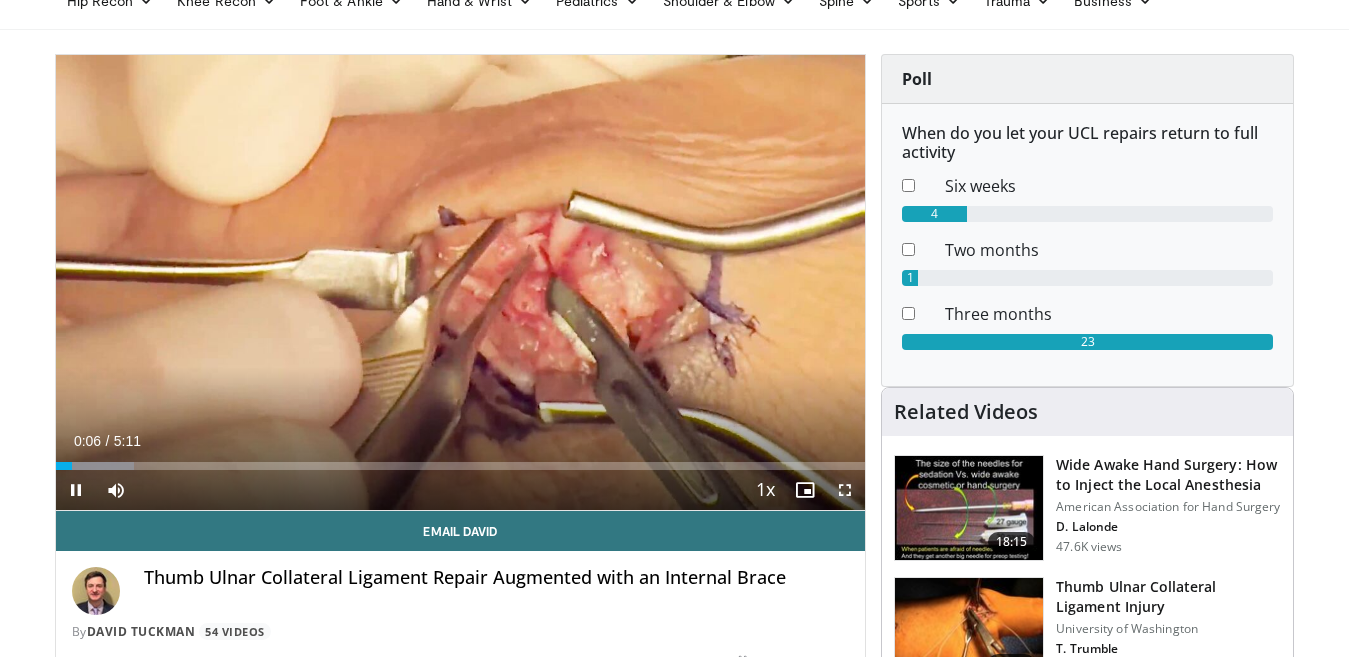click at bounding box center [845, 490] 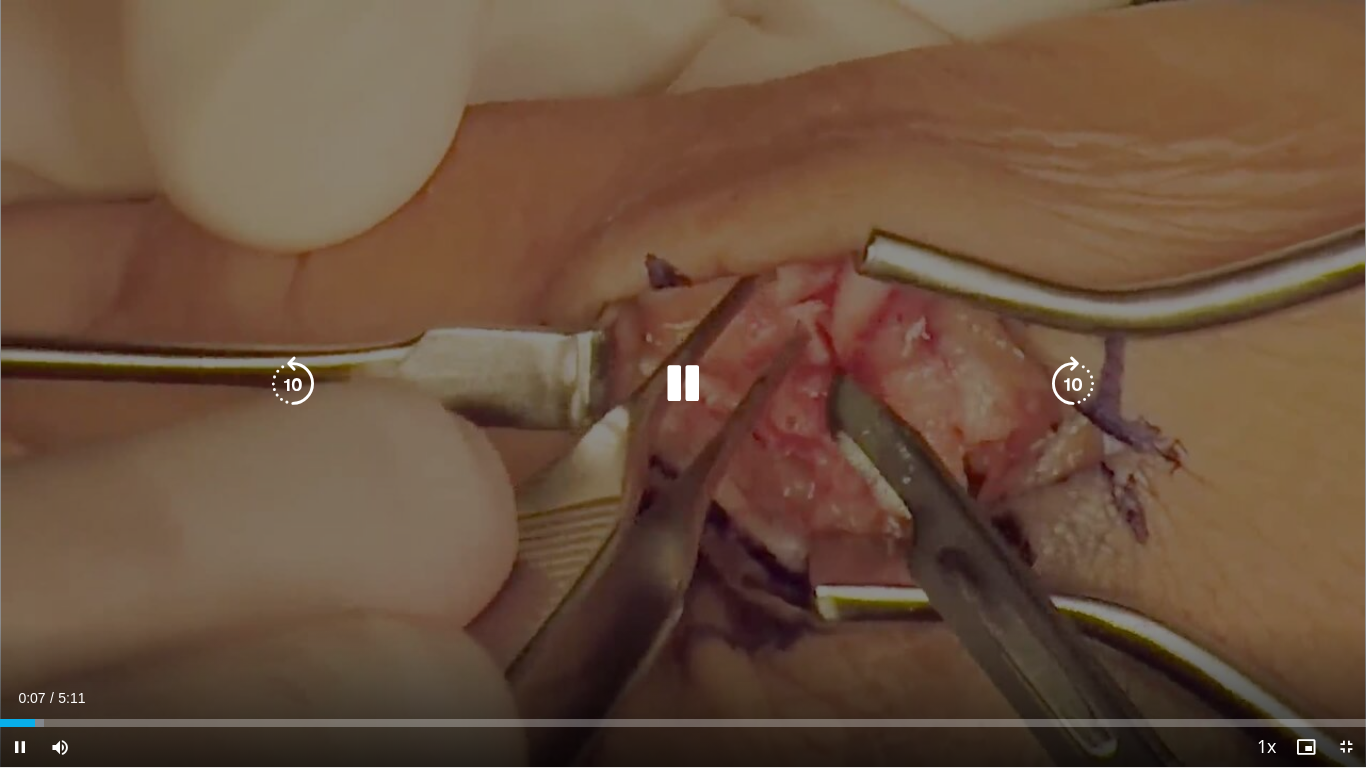 click at bounding box center [1073, 384] 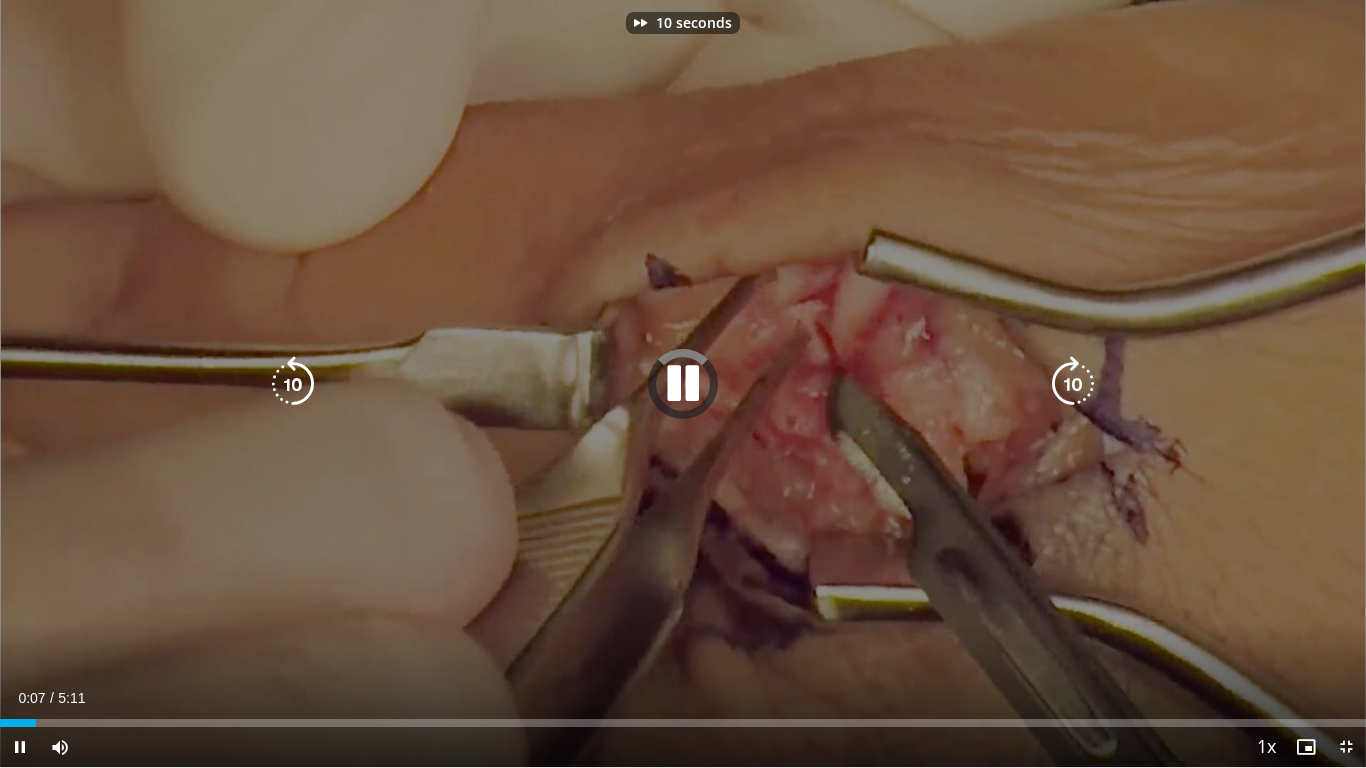 click at bounding box center [1073, 384] 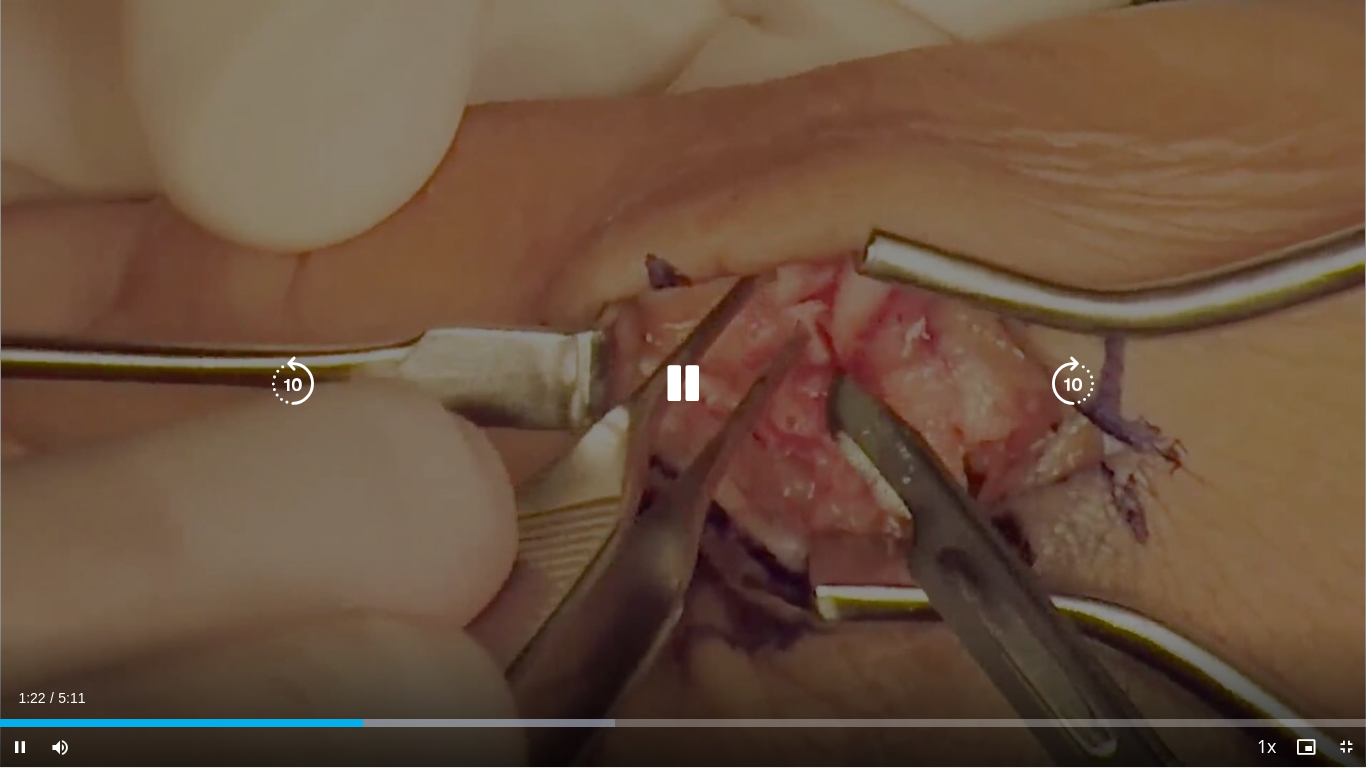 click at bounding box center (683, 384) 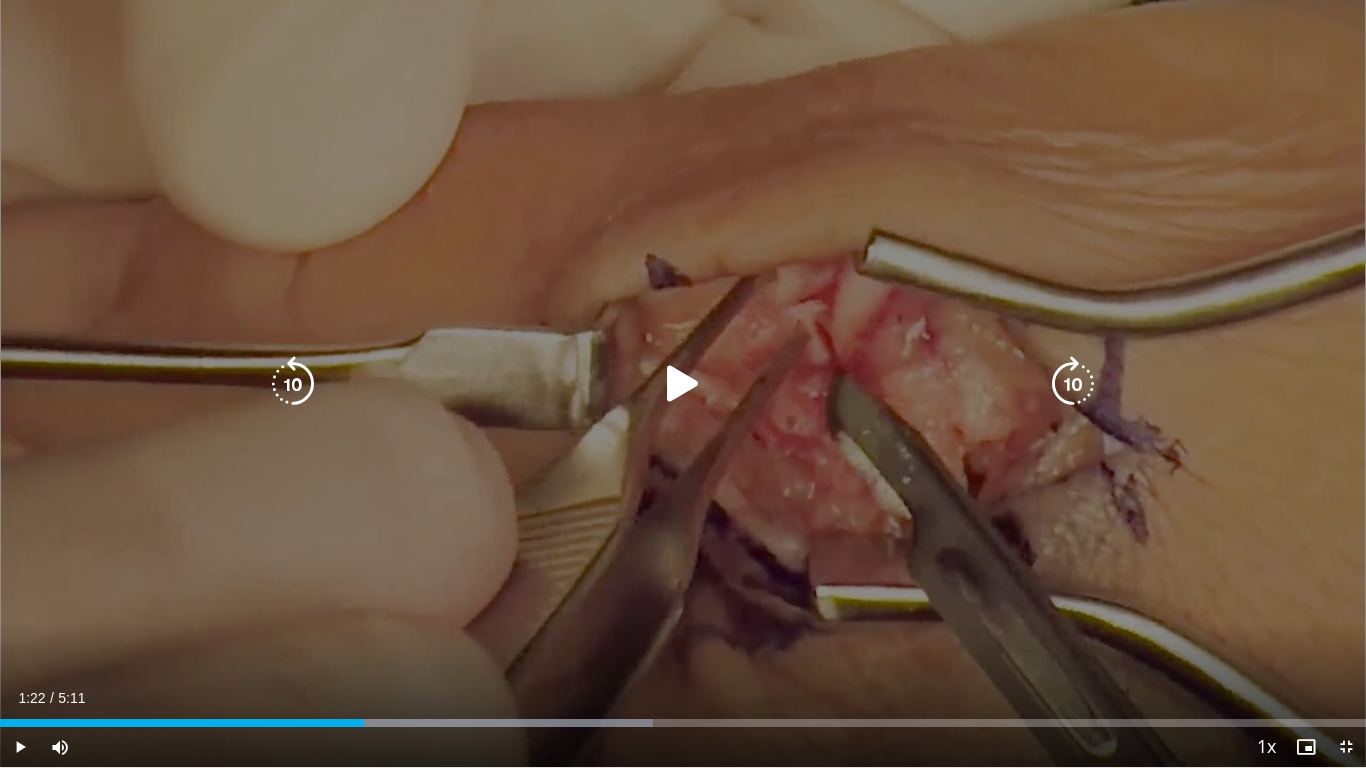 click at bounding box center [683, 384] 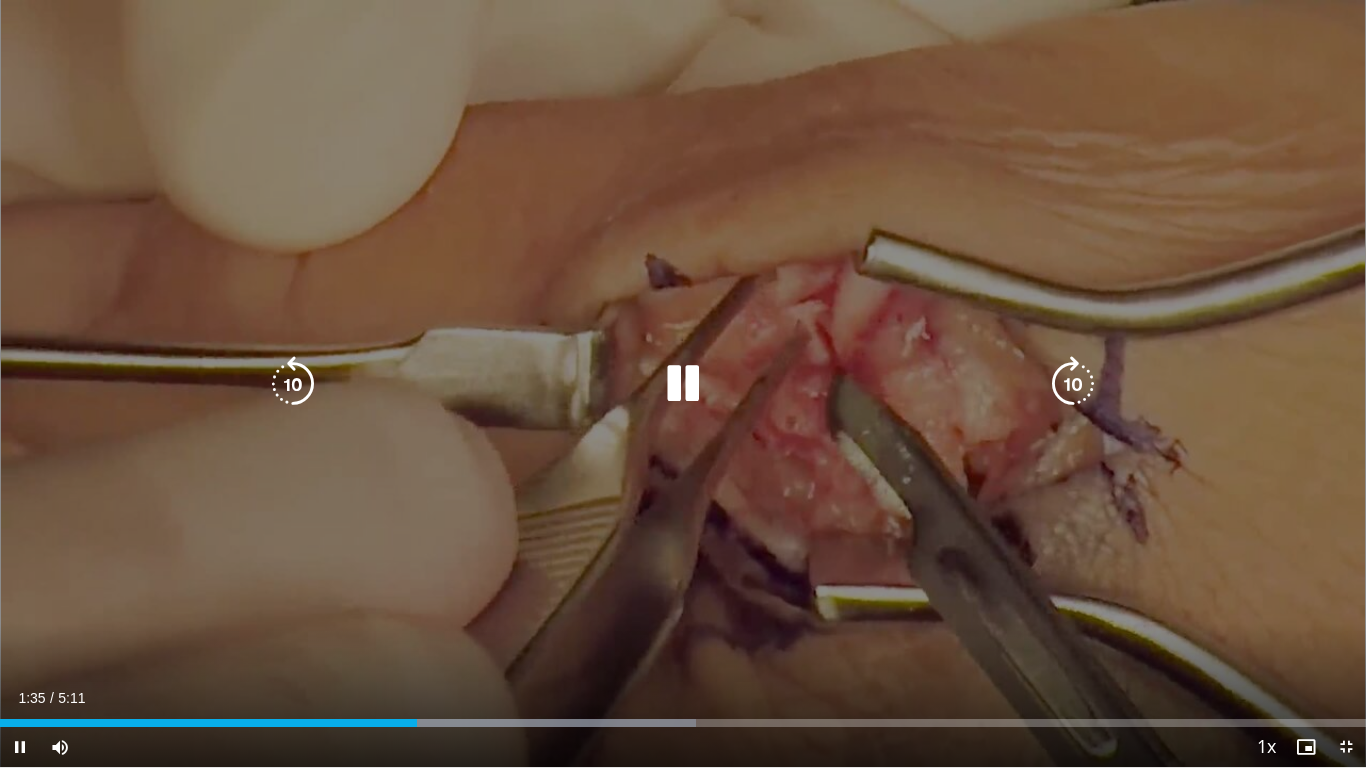 click at bounding box center [683, 384] 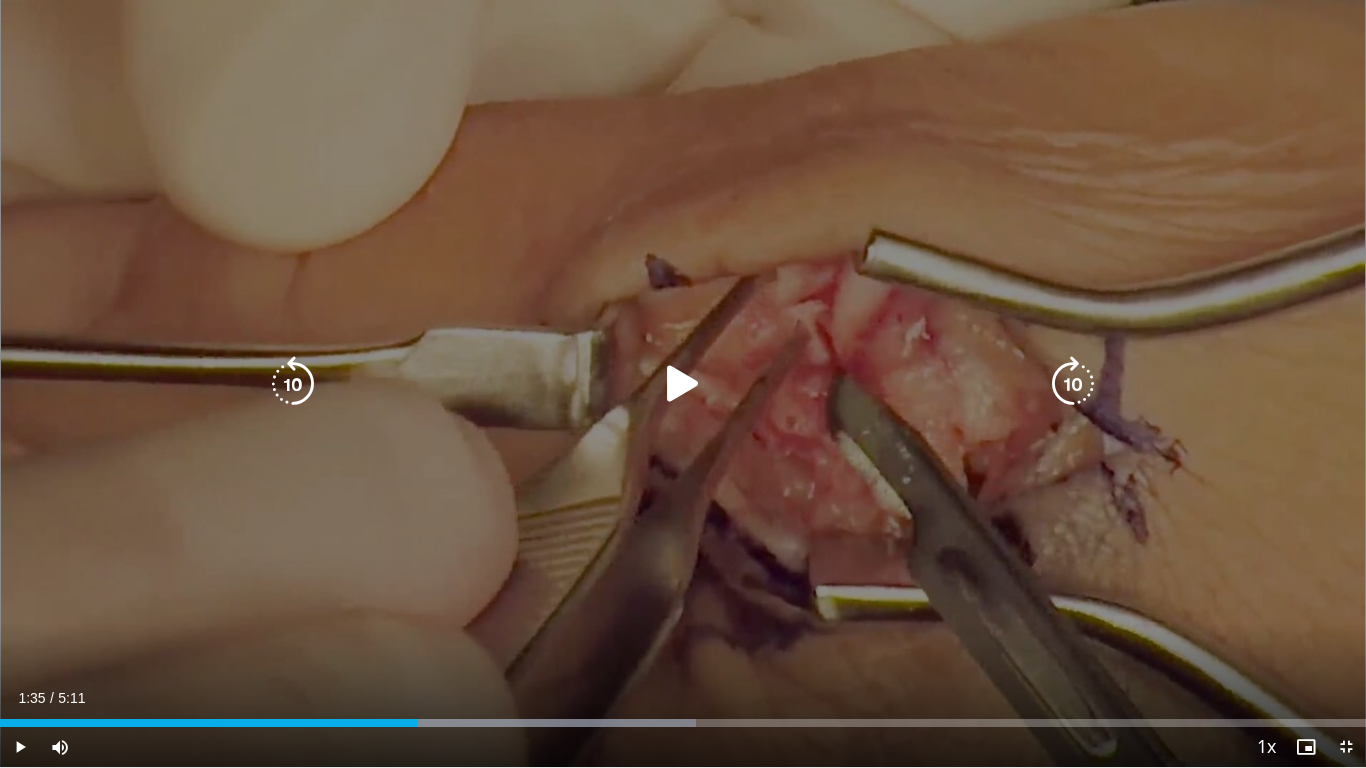 click at bounding box center (683, 384) 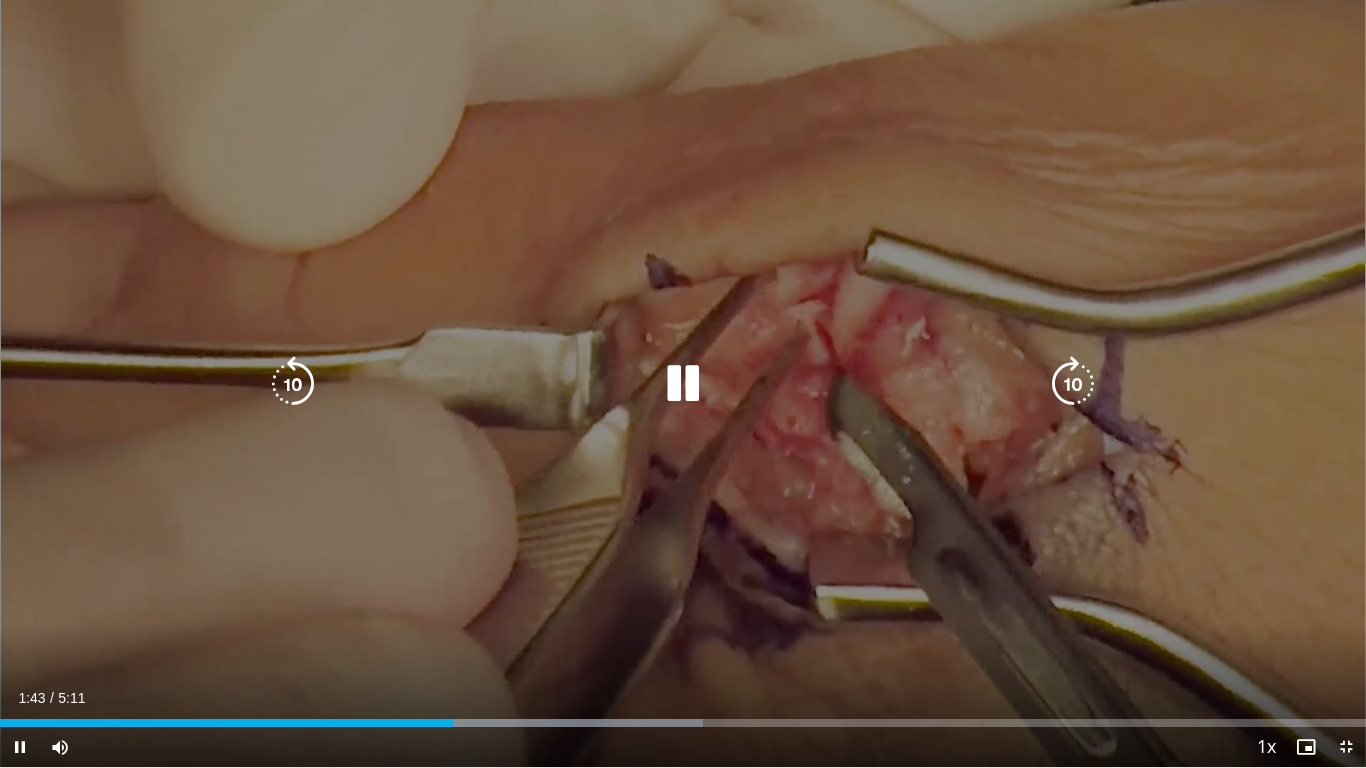 click at bounding box center [683, 384] 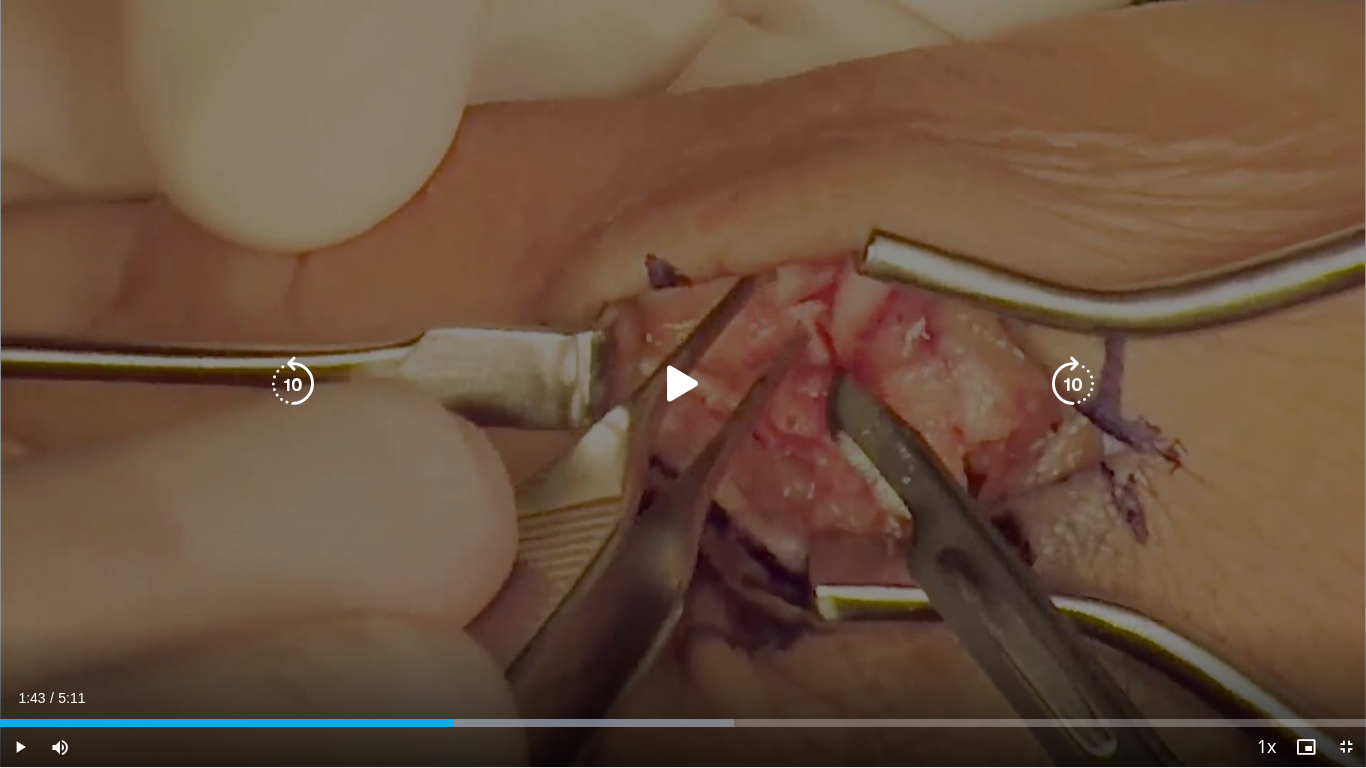 click at bounding box center (683, 384) 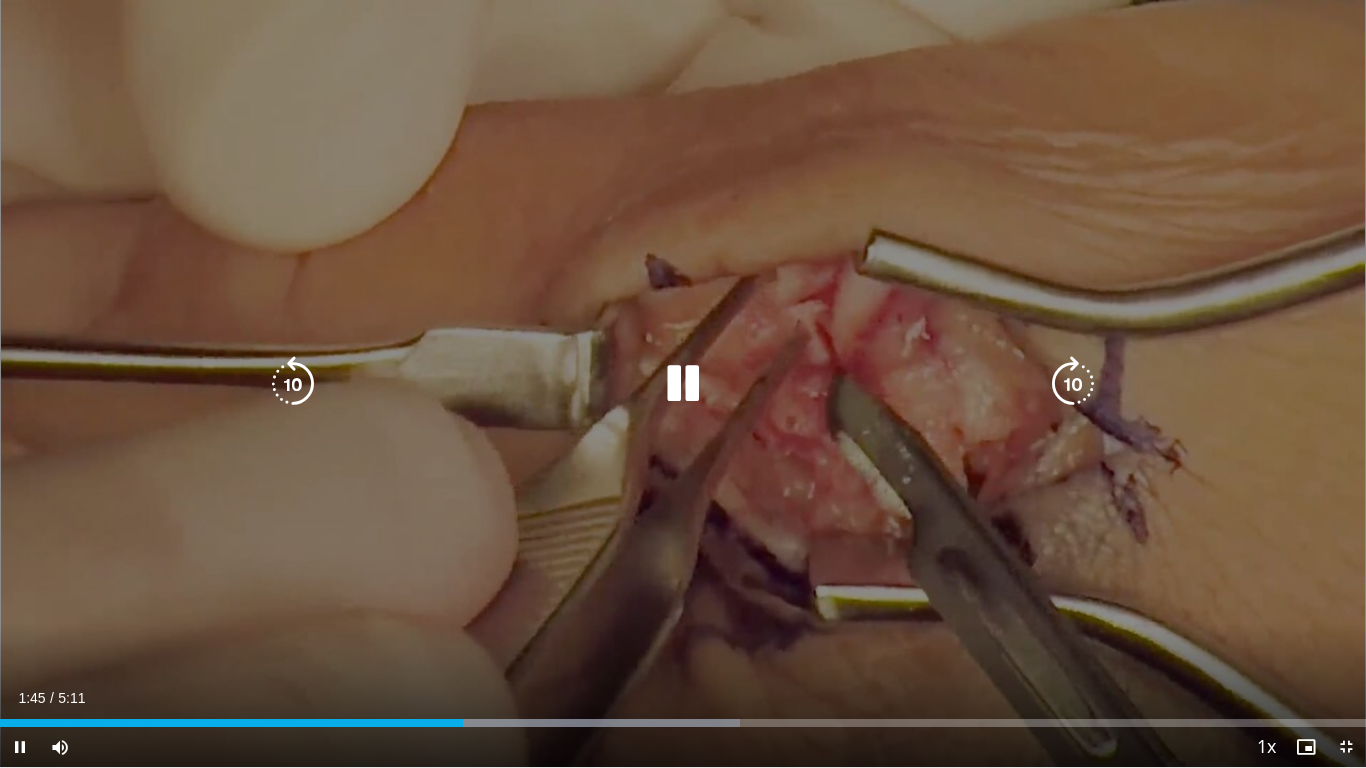 click at bounding box center (293, 384) 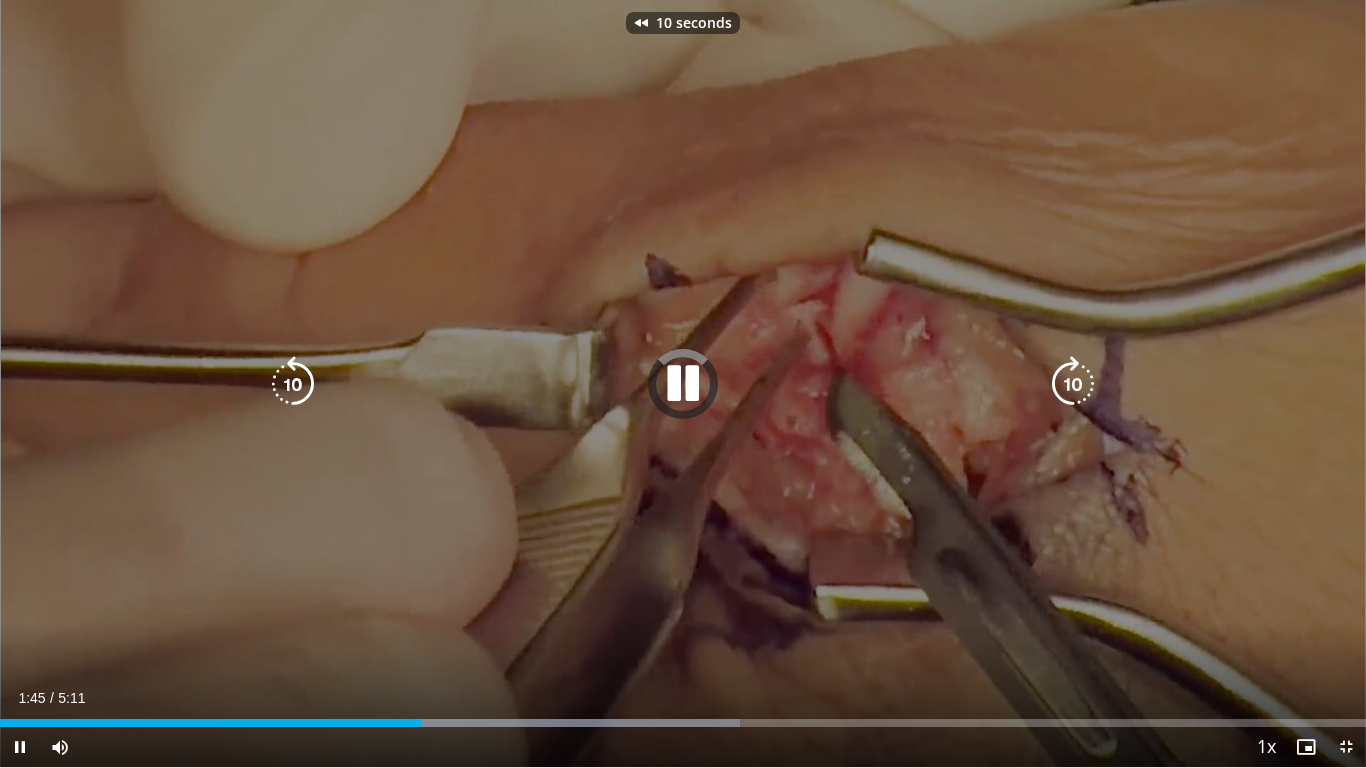 click at bounding box center (293, 384) 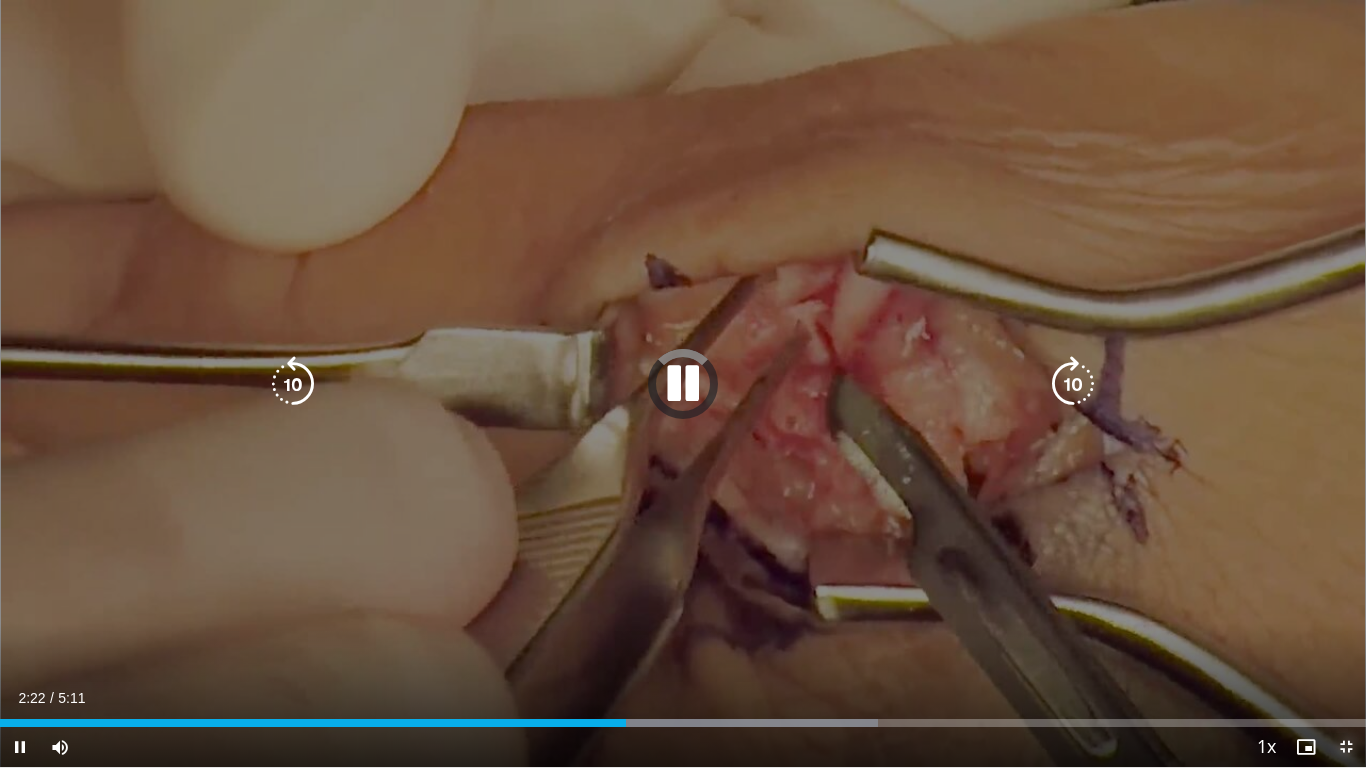 click at bounding box center (1346, 747) 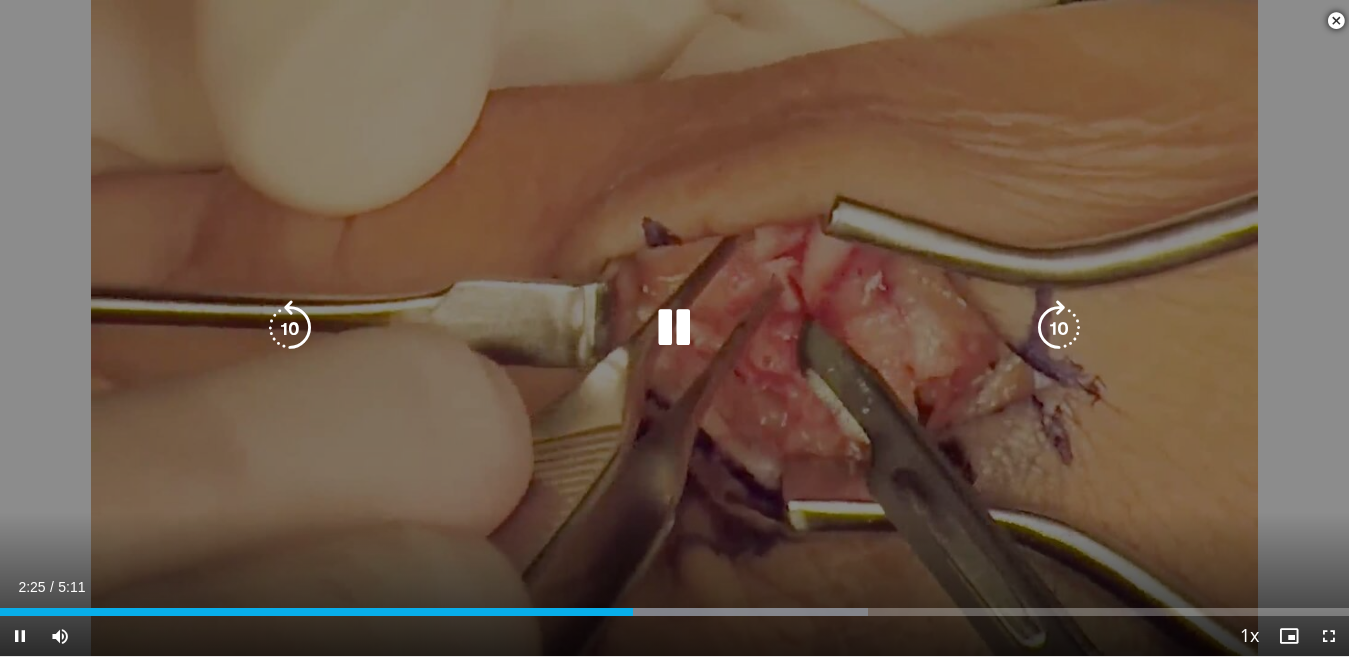 scroll, scrollTop: 300, scrollLeft: 0, axis: vertical 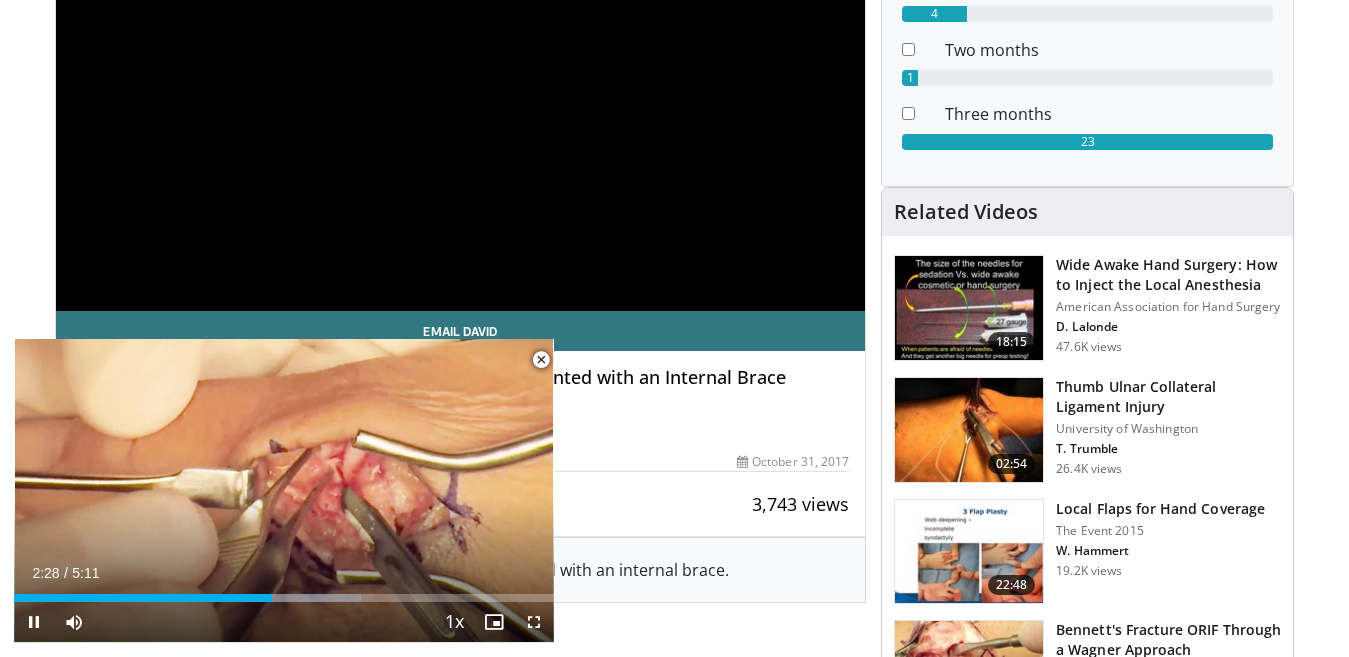 click at bounding box center (541, 360) 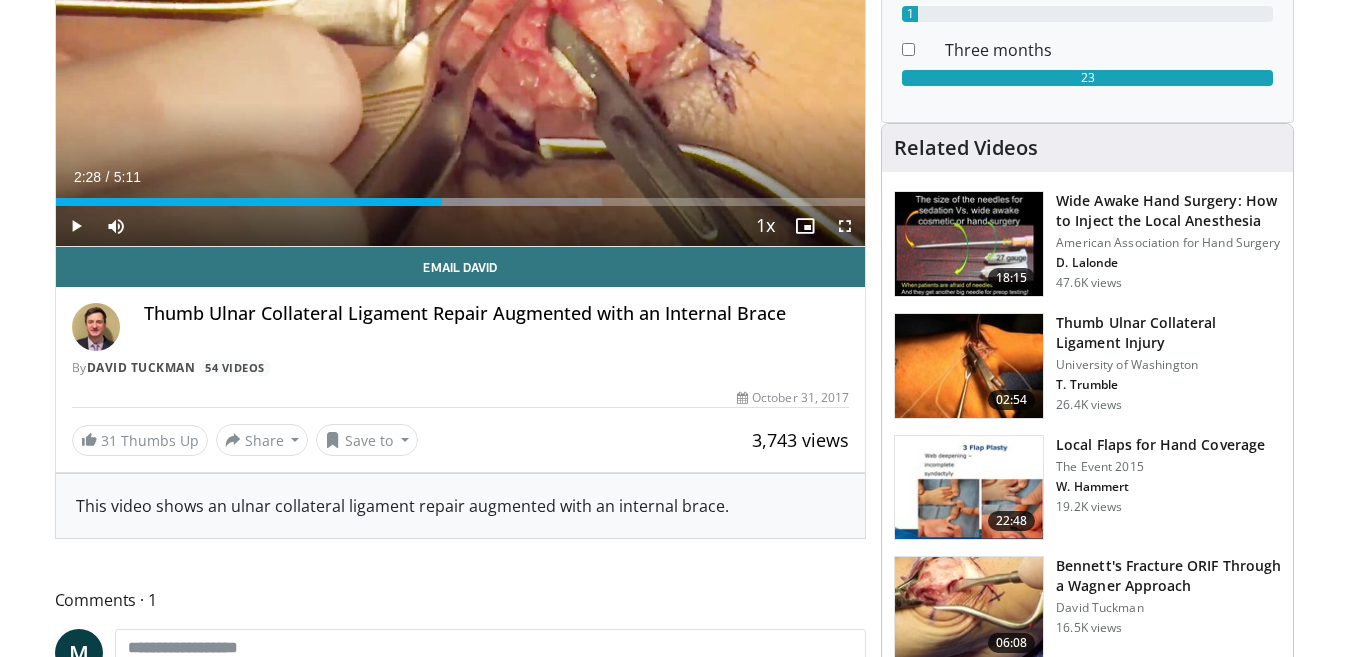 scroll, scrollTop: 400, scrollLeft: 0, axis: vertical 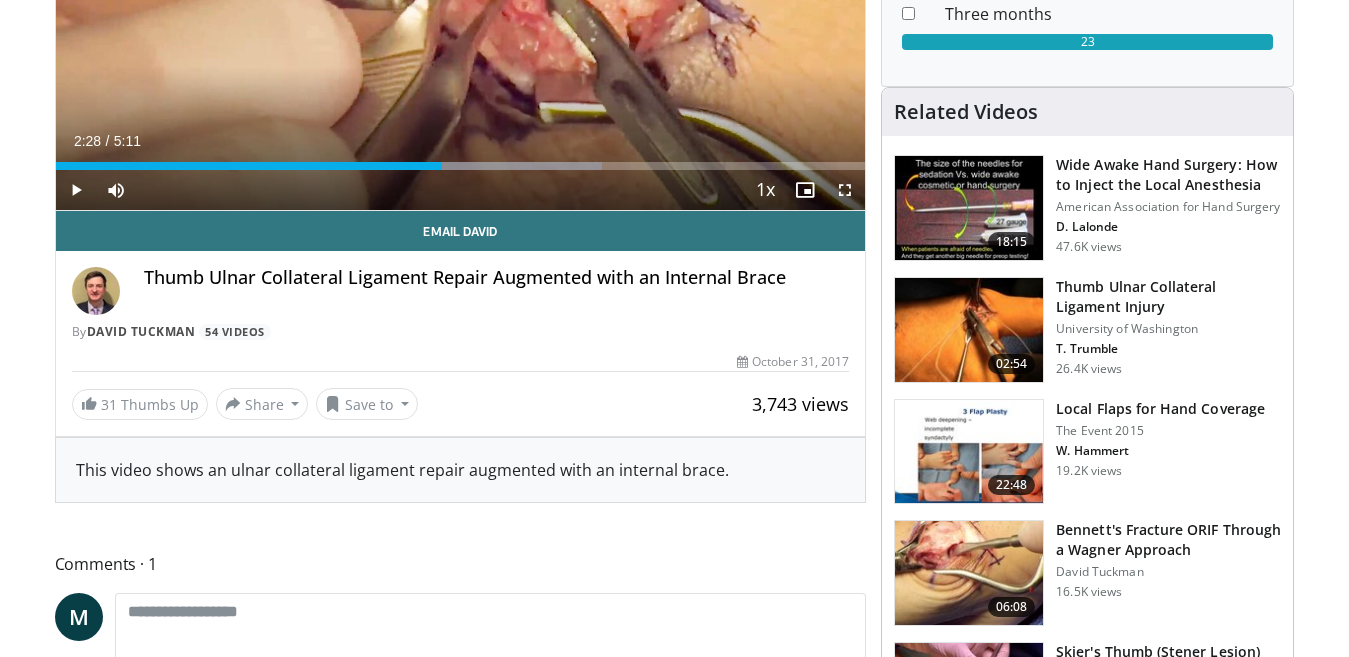 click at bounding box center [969, 330] 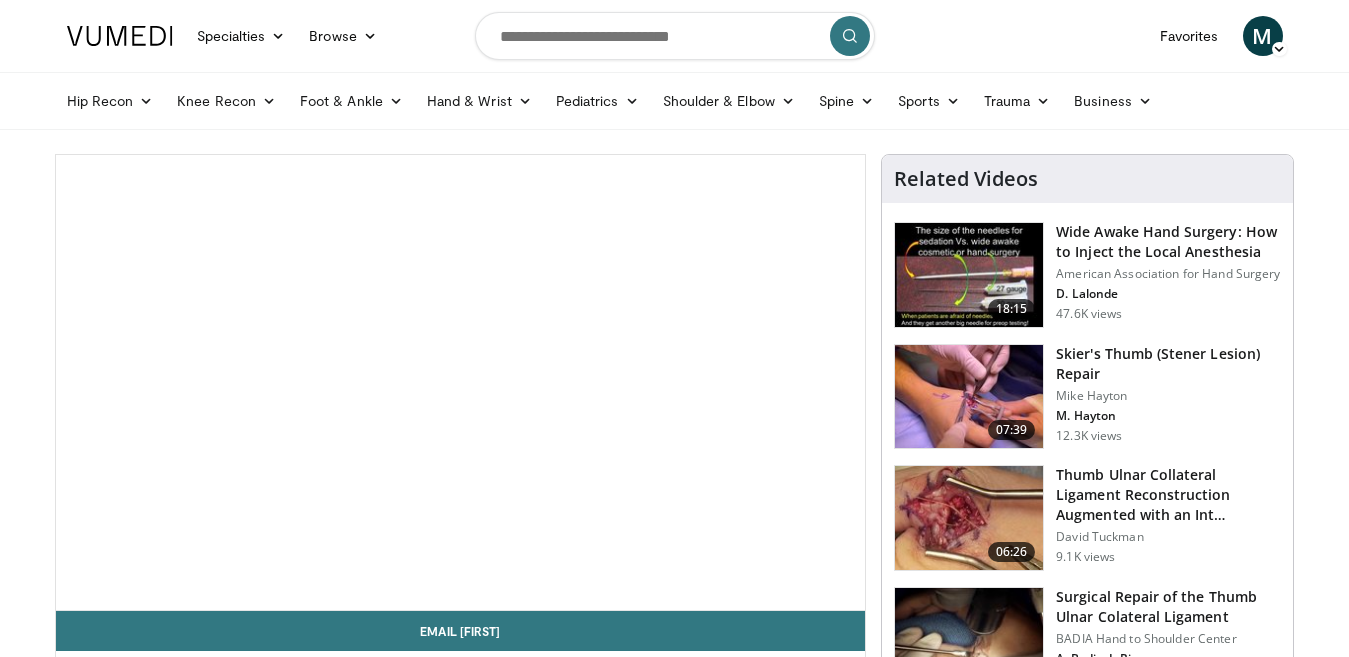 scroll, scrollTop: 0, scrollLeft: 0, axis: both 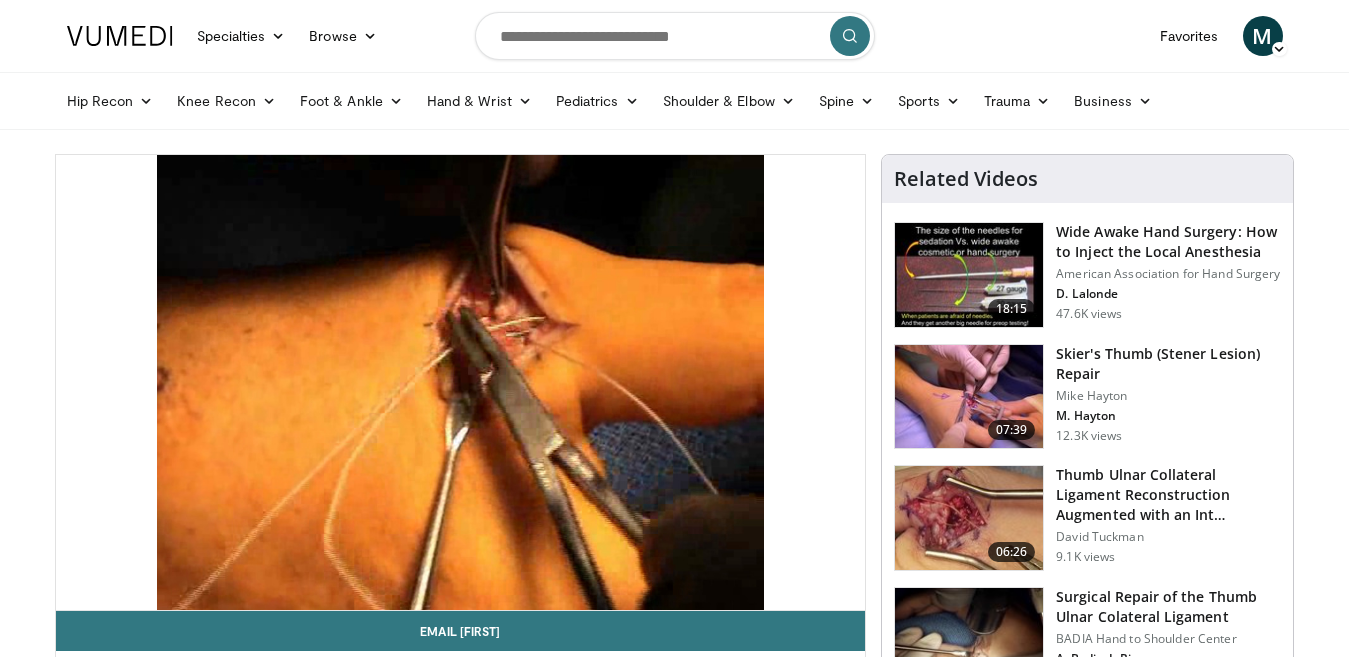 click at bounding box center [969, 397] 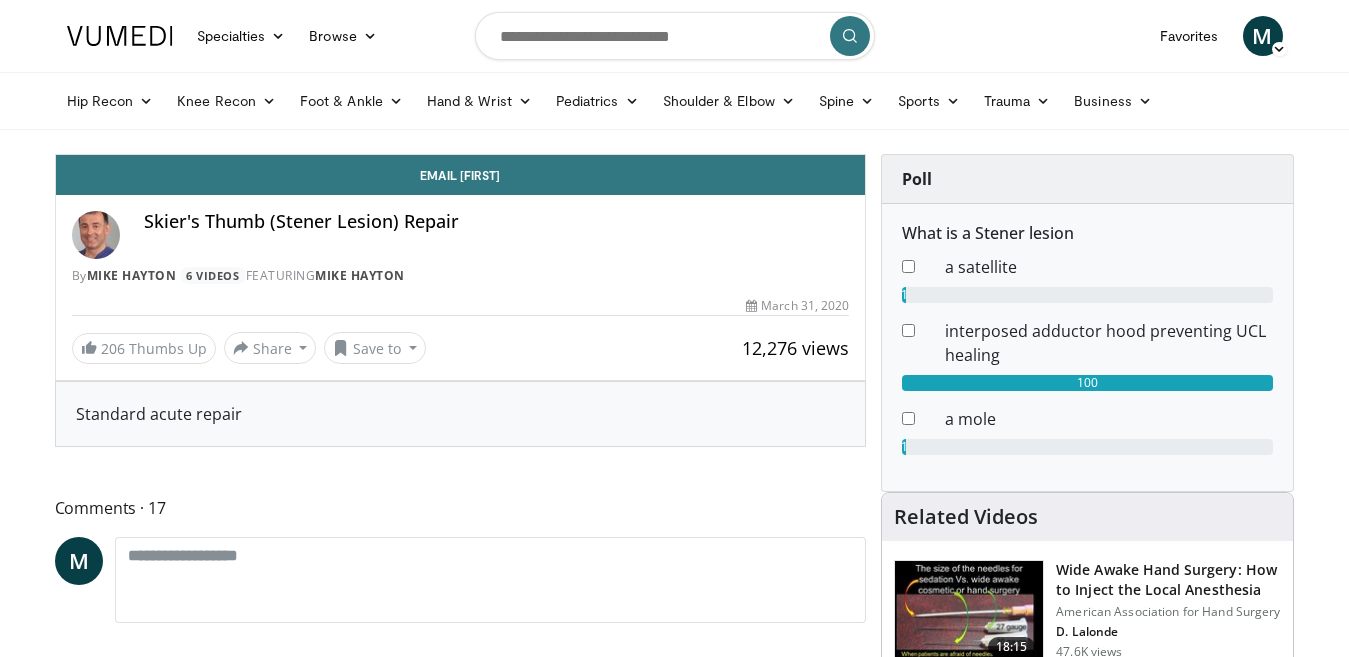 scroll, scrollTop: 0, scrollLeft: 0, axis: both 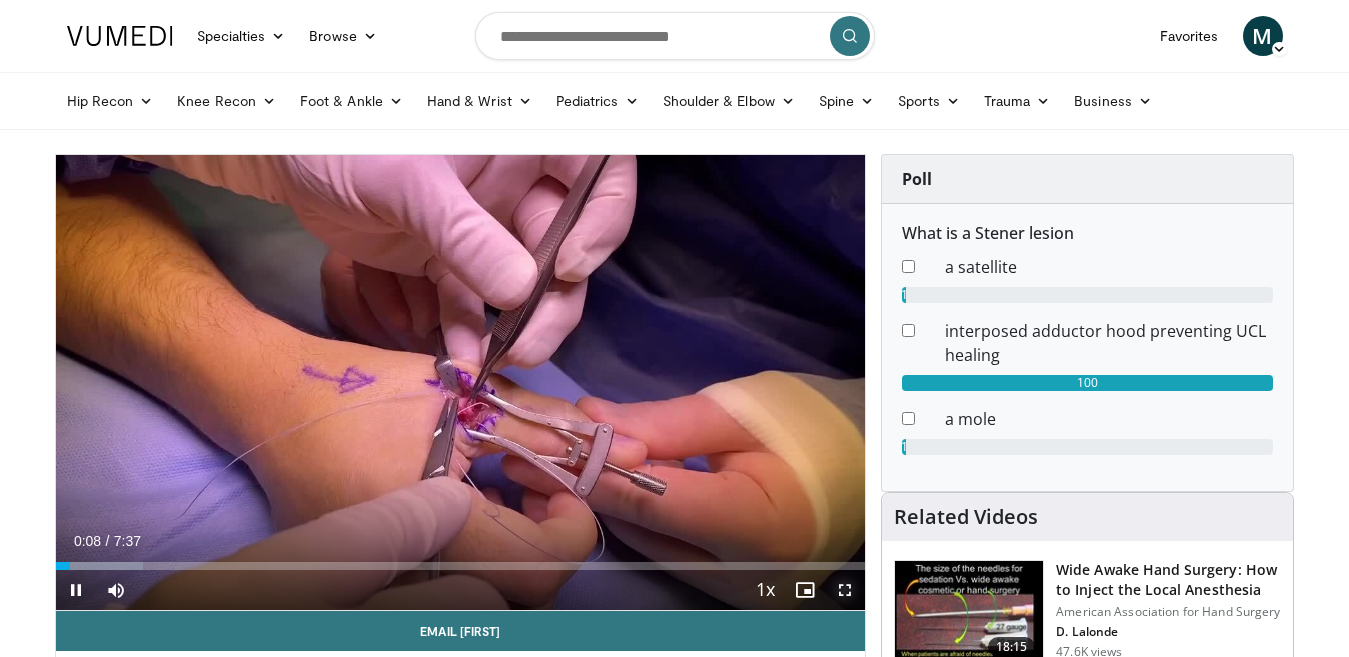 click at bounding box center [845, 590] 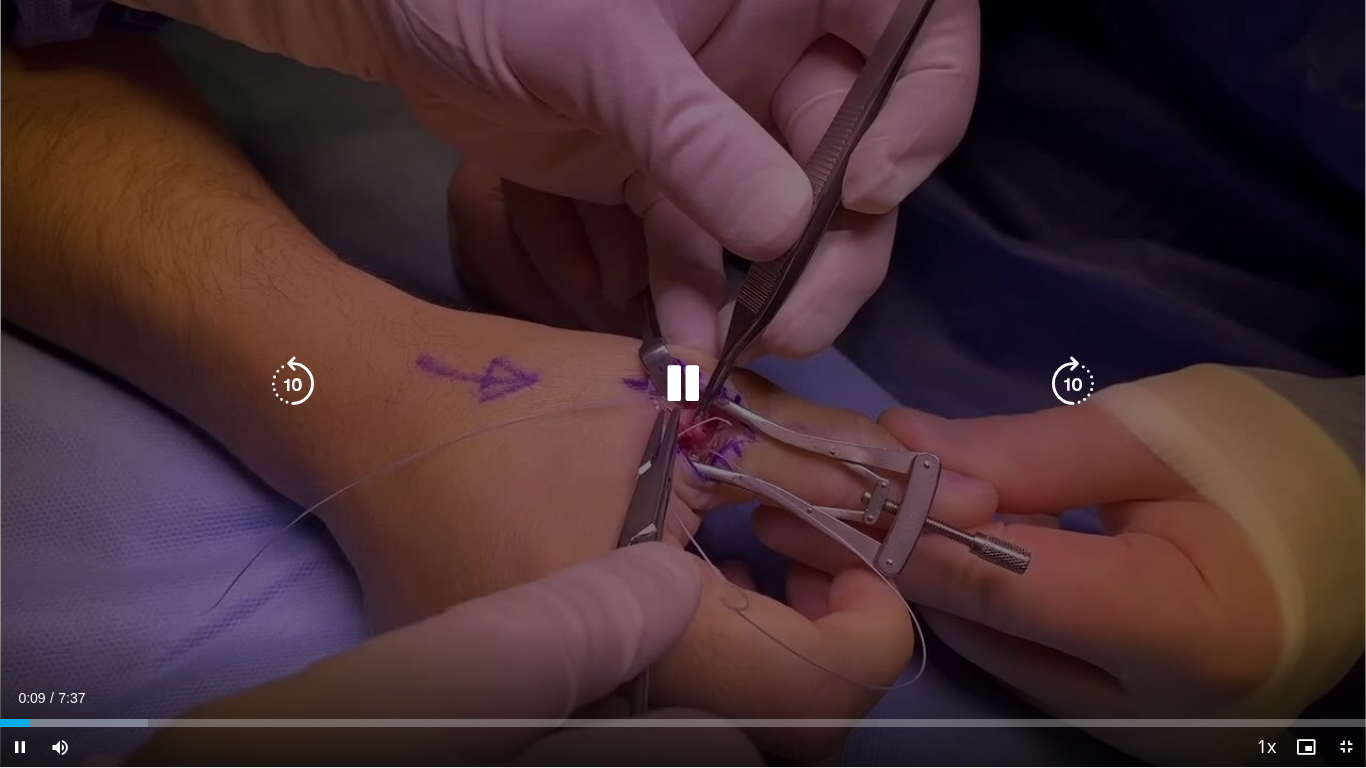 click at bounding box center (1073, 384) 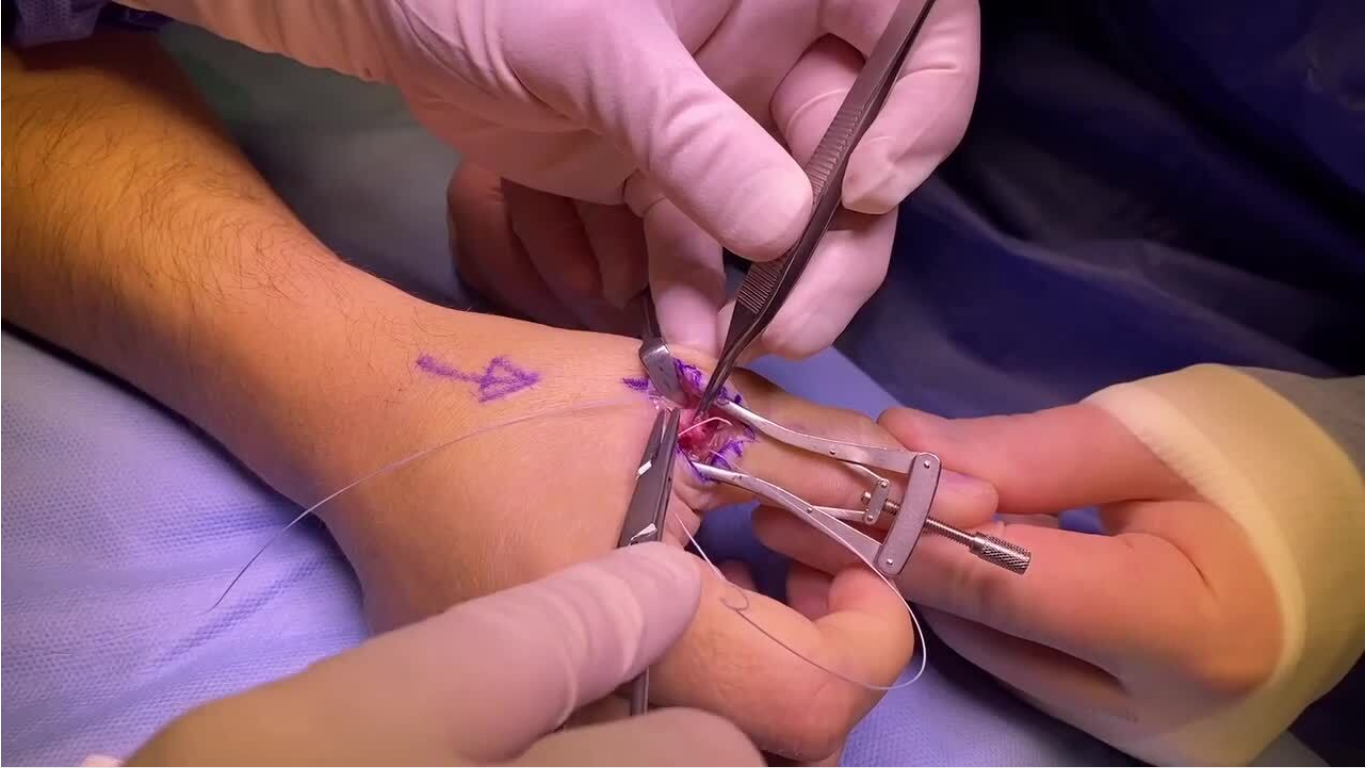 click on "10 seconds
Tap to unmute" at bounding box center [683, 383] 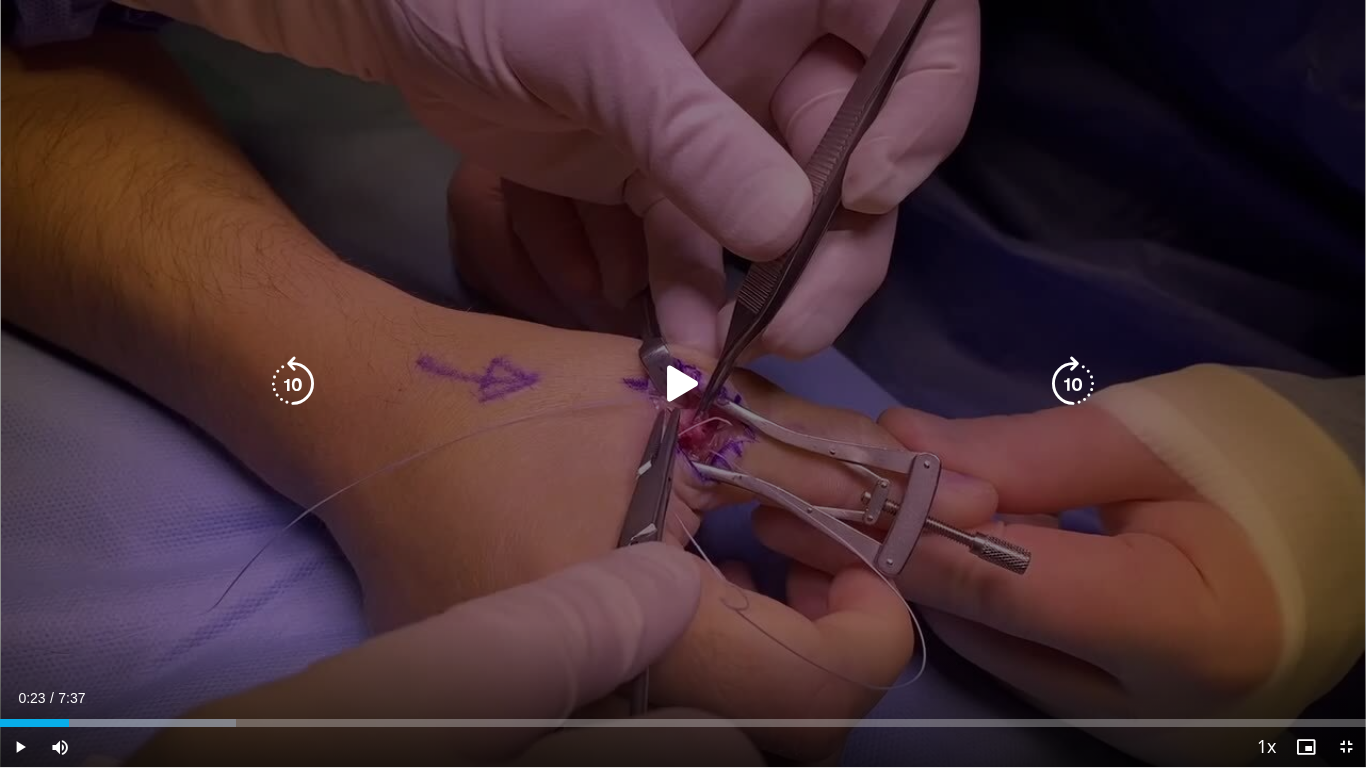 click at bounding box center (683, 384) 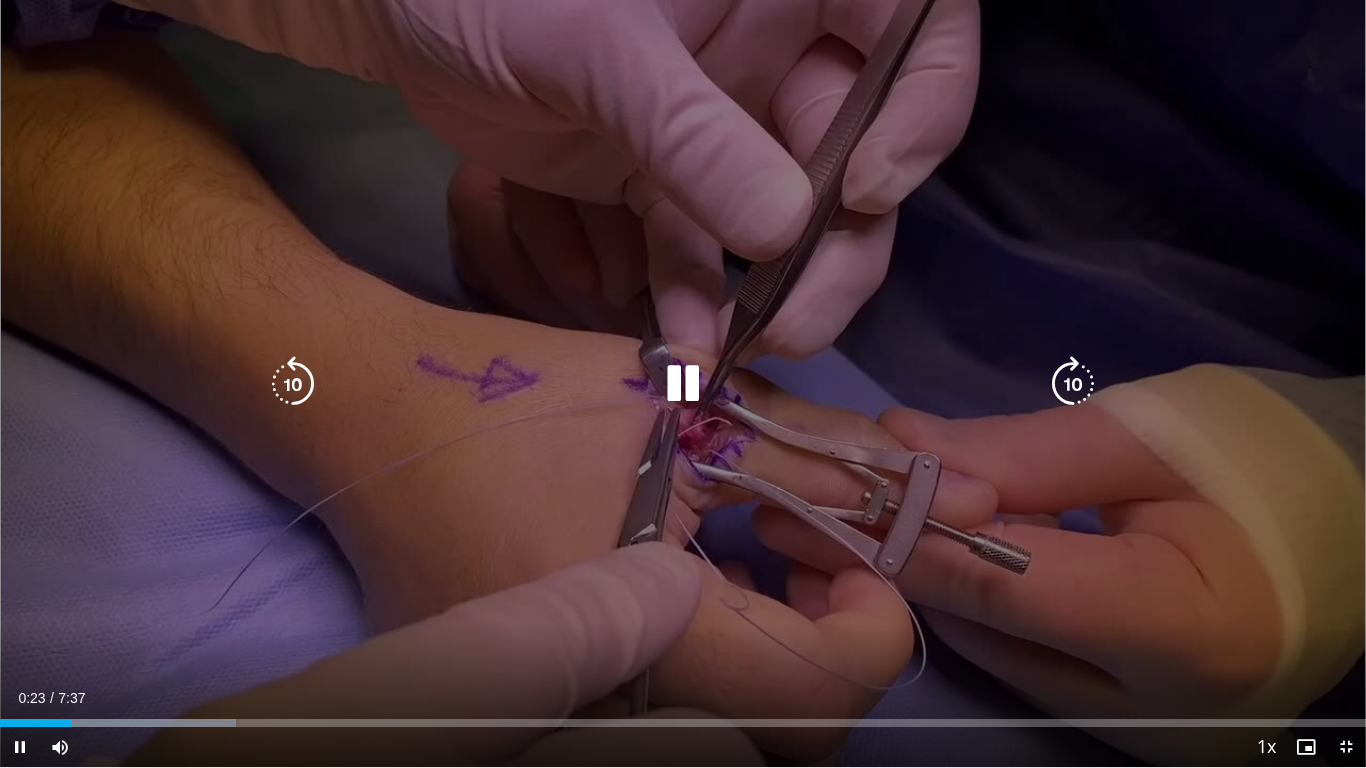 click at bounding box center (1073, 384) 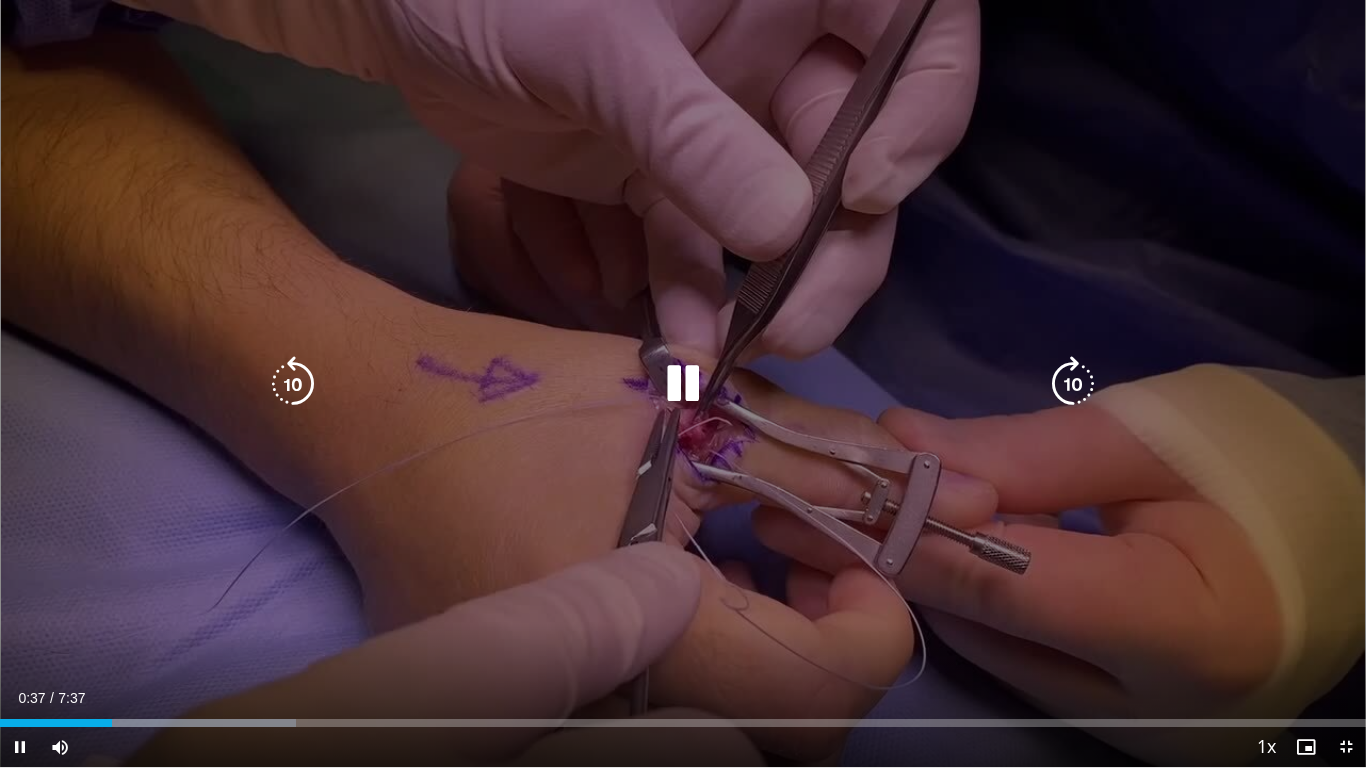 click at bounding box center (1073, 384) 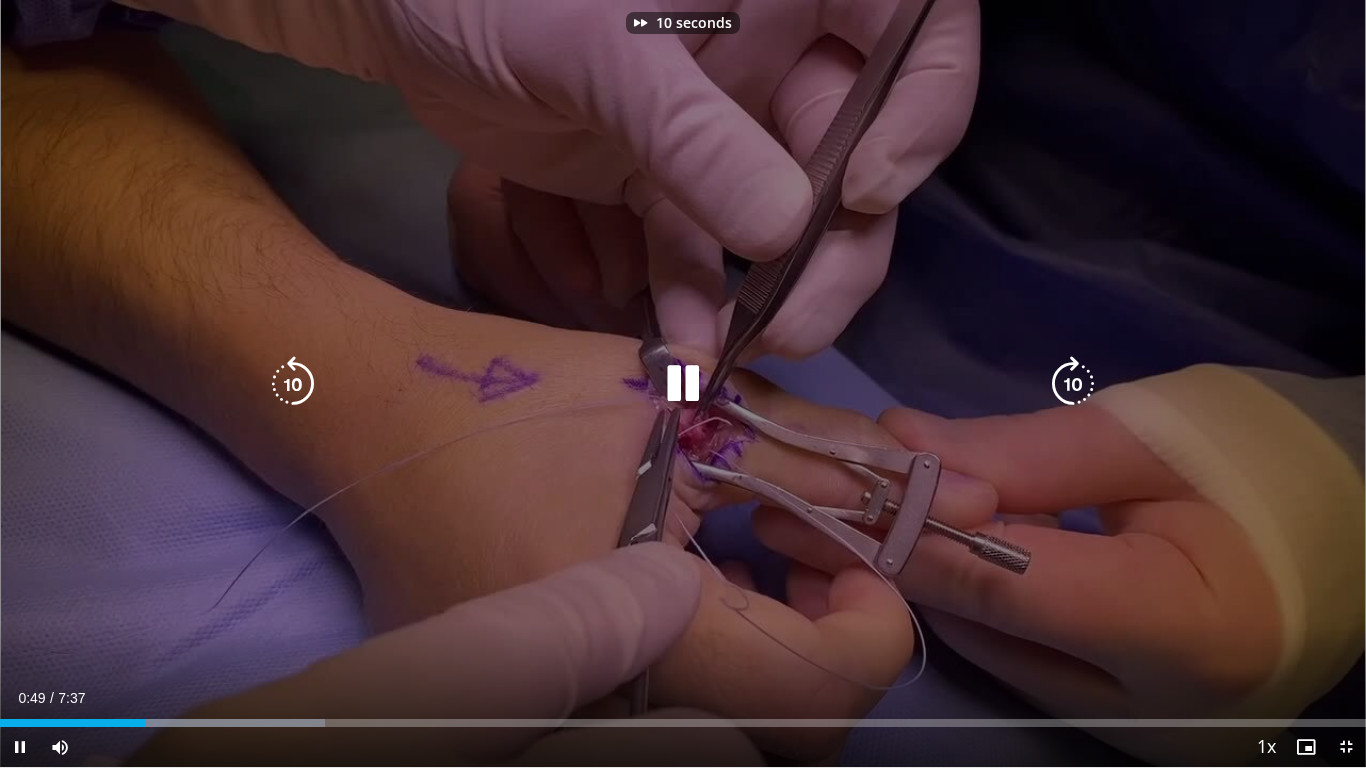click at bounding box center (1073, 384) 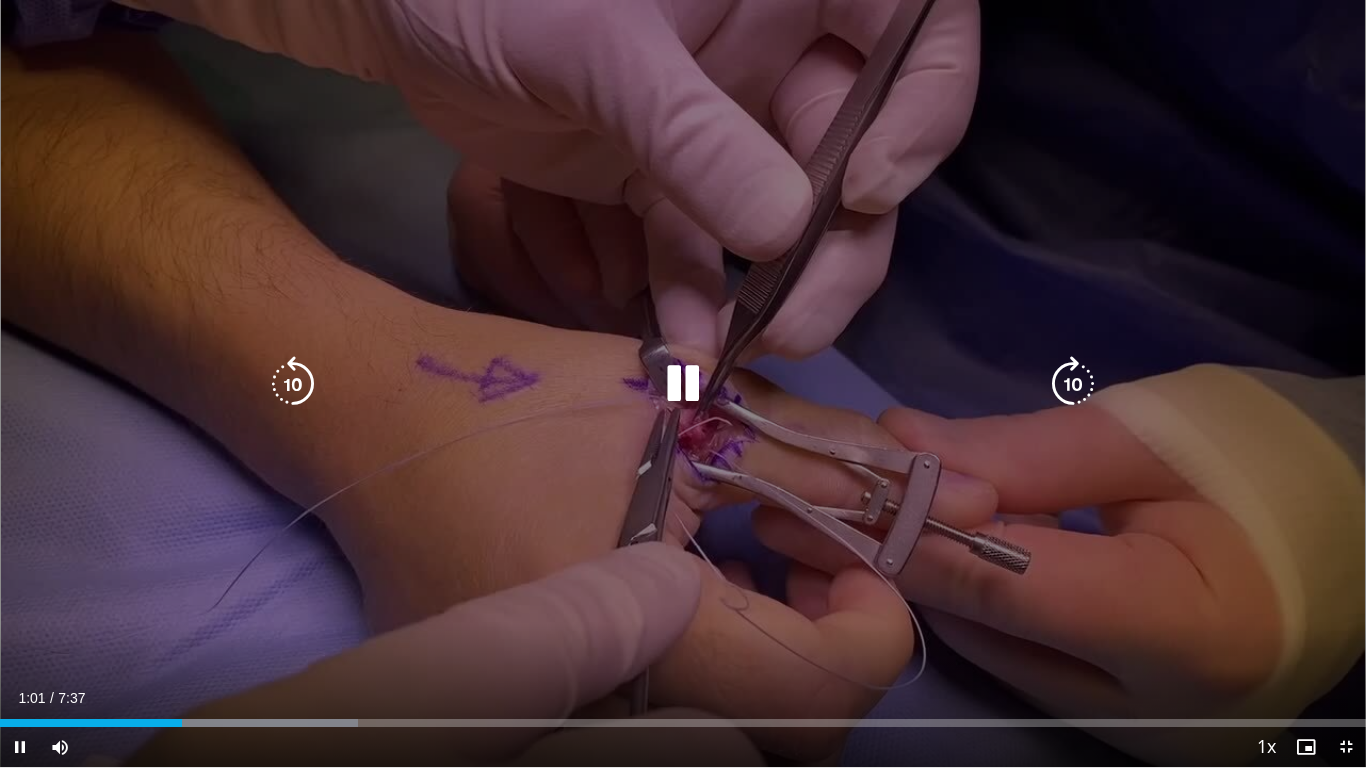 click at bounding box center [293, 384] 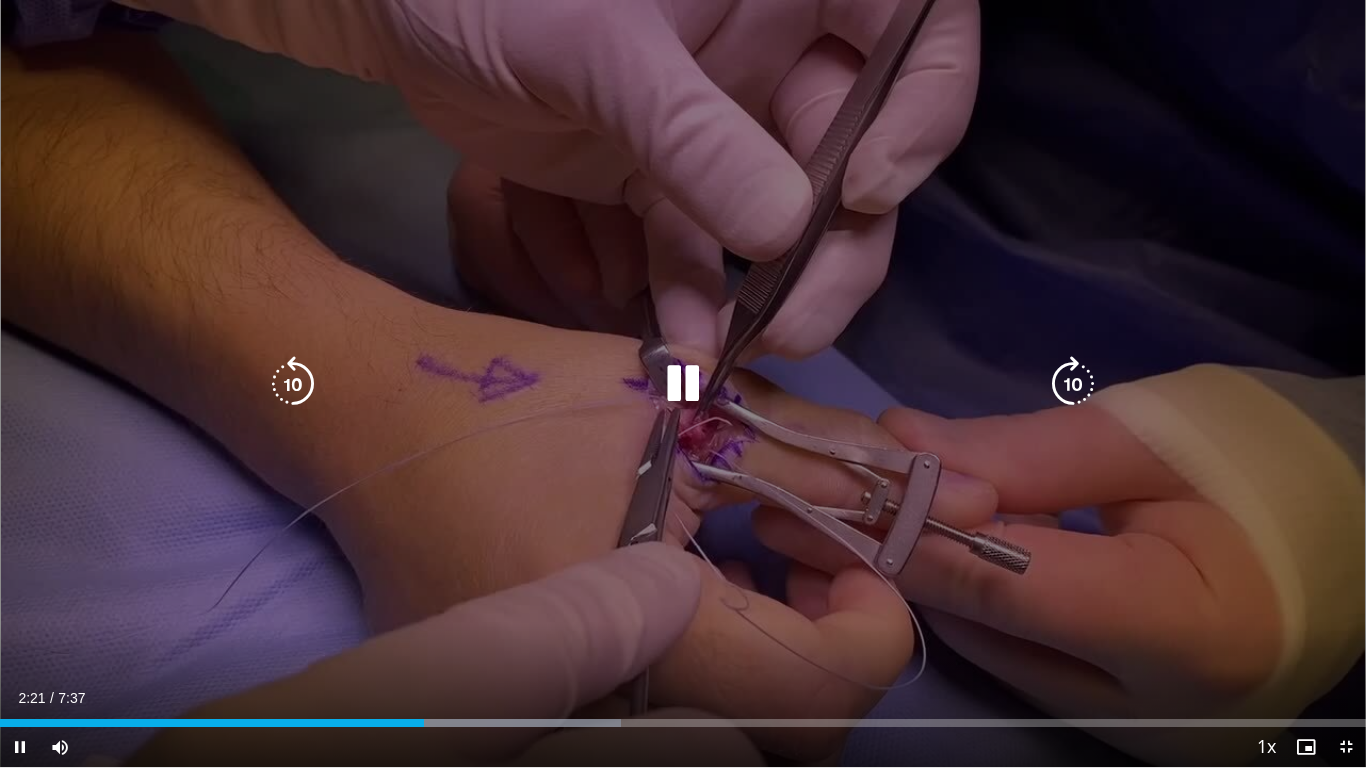 click at bounding box center (1073, 384) 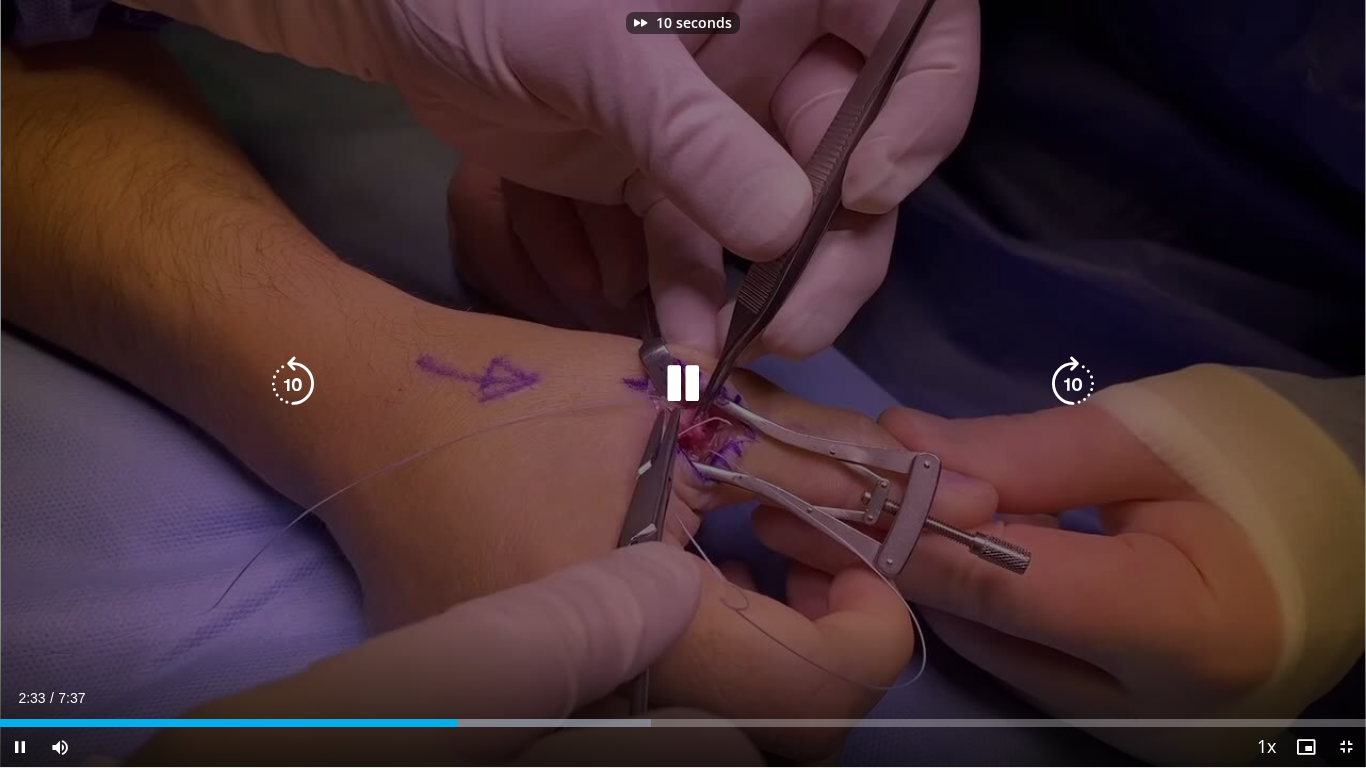 click at bounding box center [1073, 384] 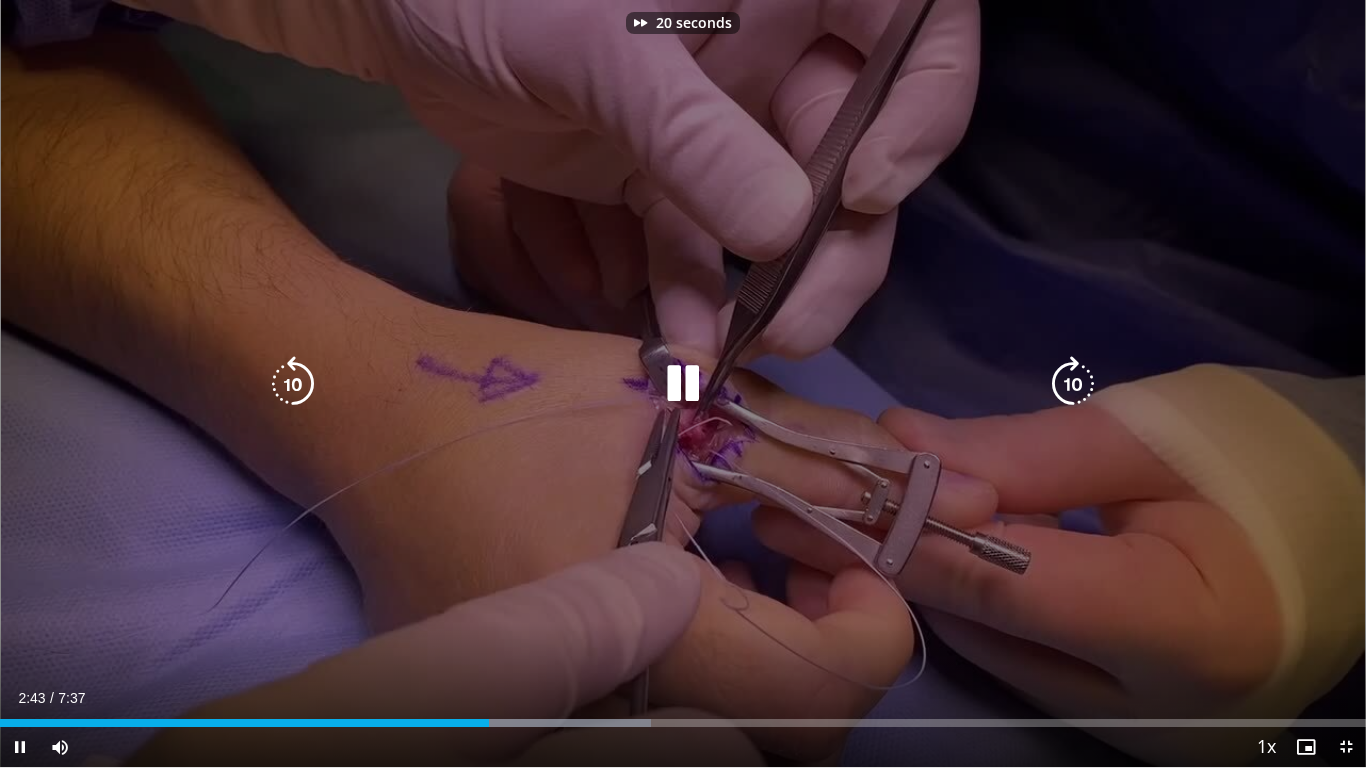 click at bounding box center [1073, 384] 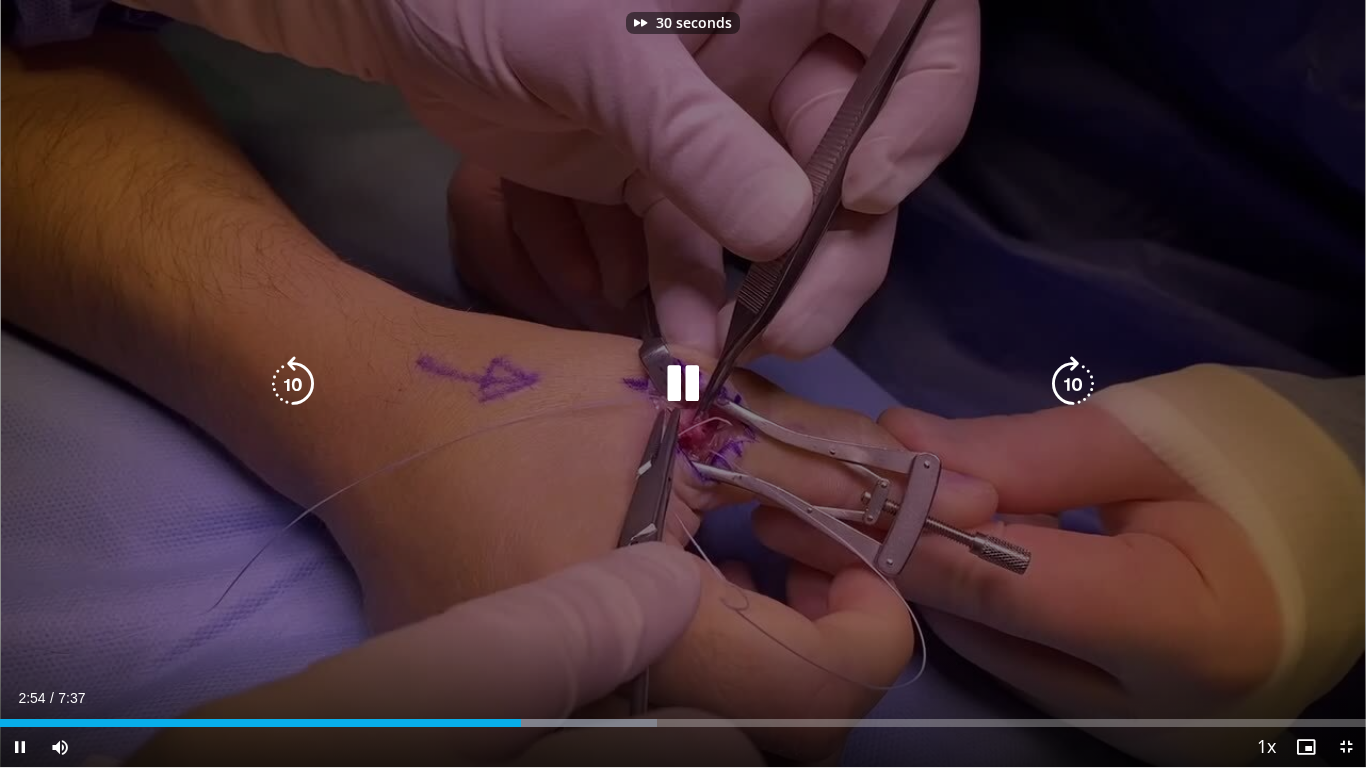 click at bounding box center [1073, 384] 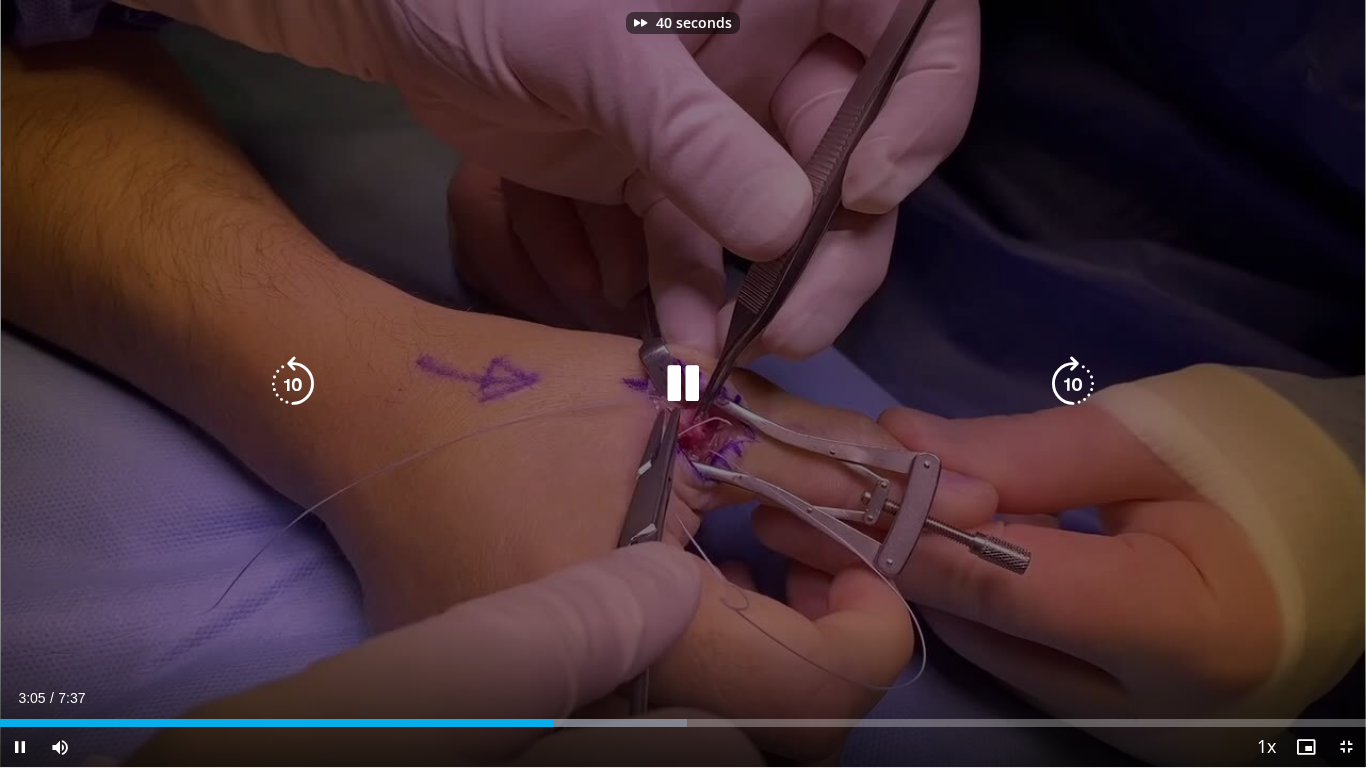 click at bounding box center [1073, 384] 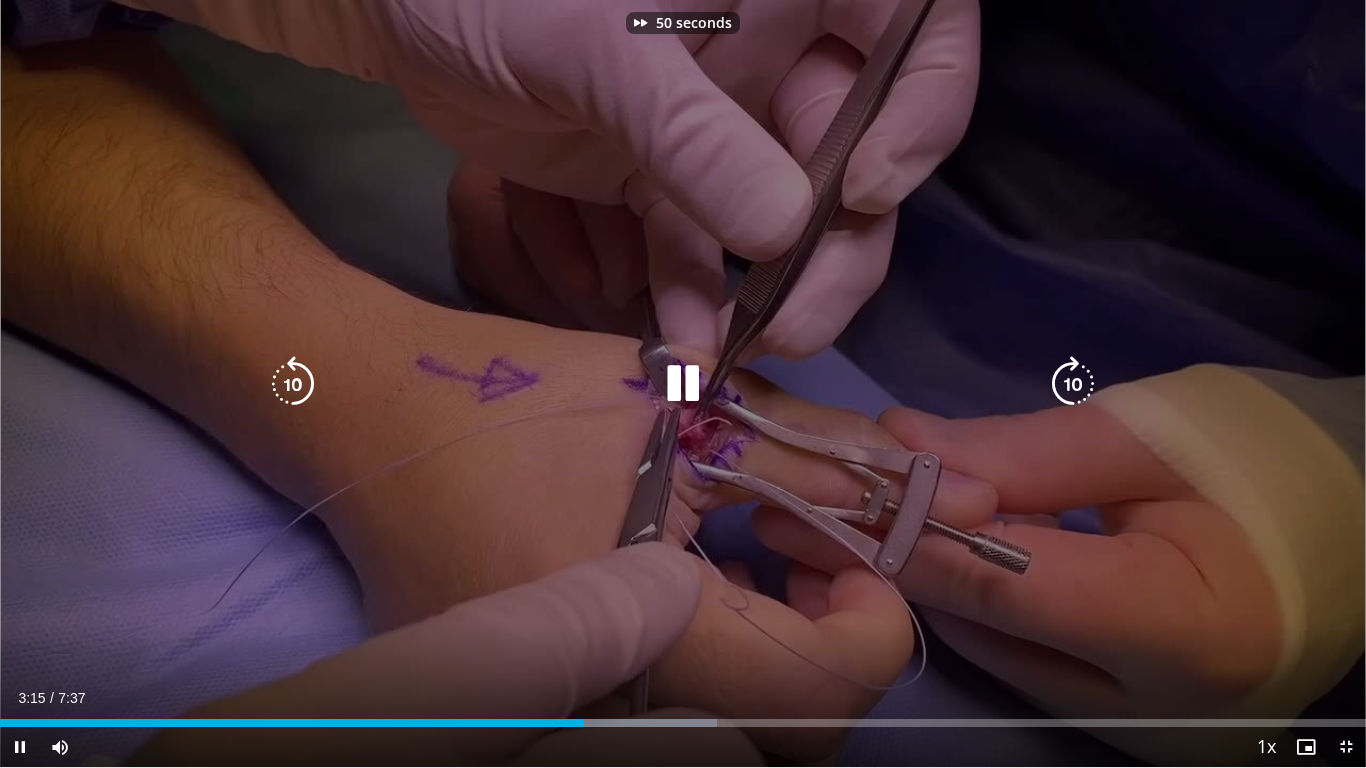 click at bounding box center (1073, 384) 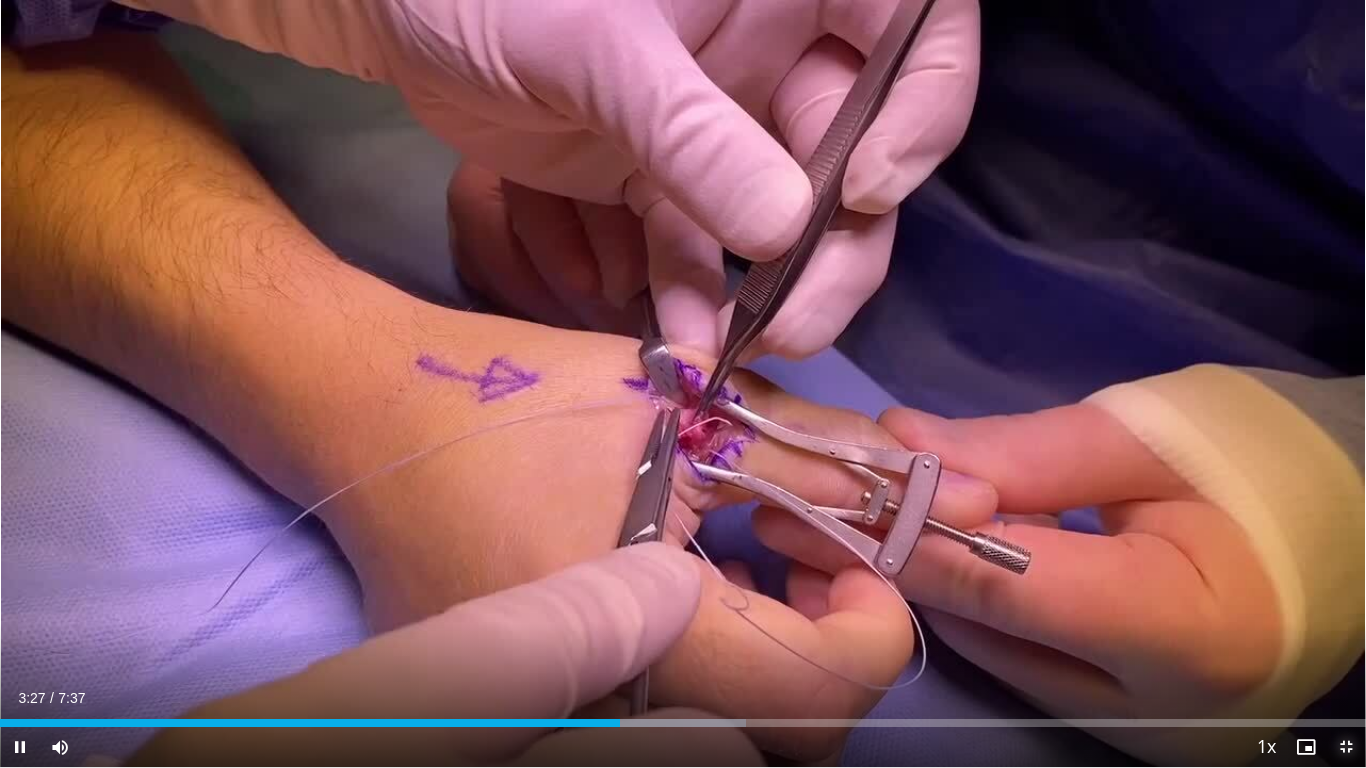 click at bounding box center [1346, 747] 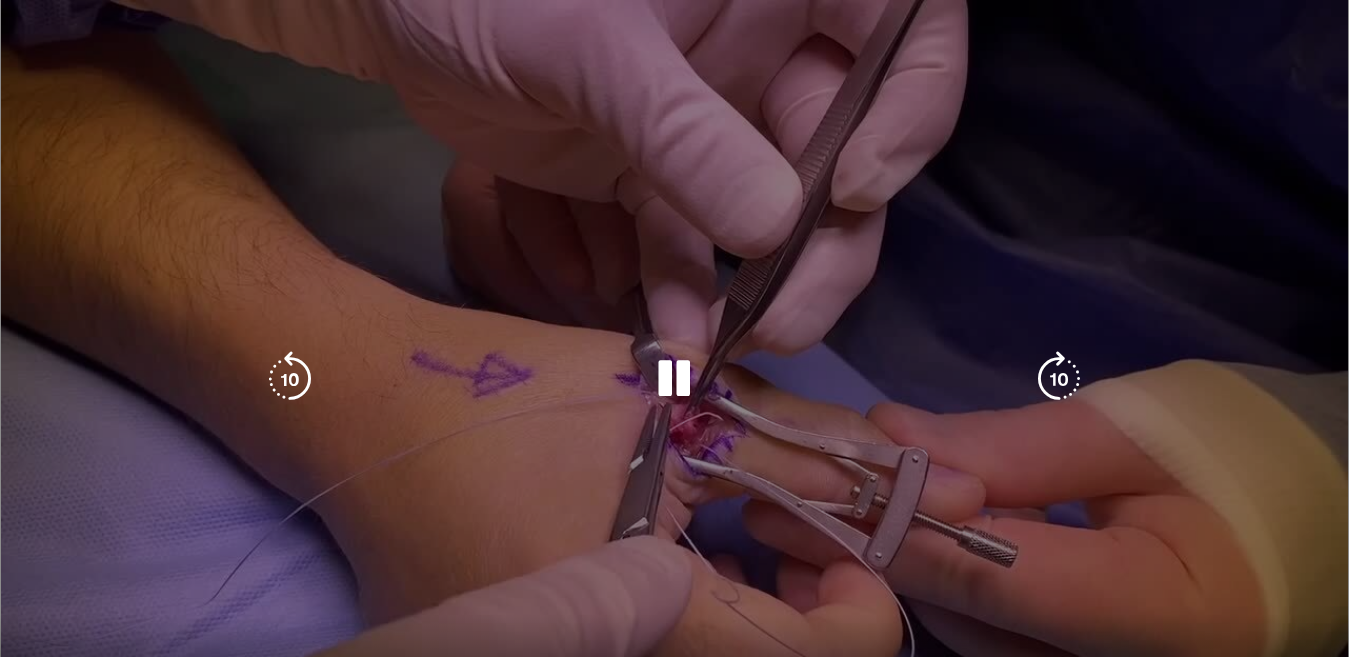 scroll, scrollTop: 200, scrollLeft: 0, axis: vertical 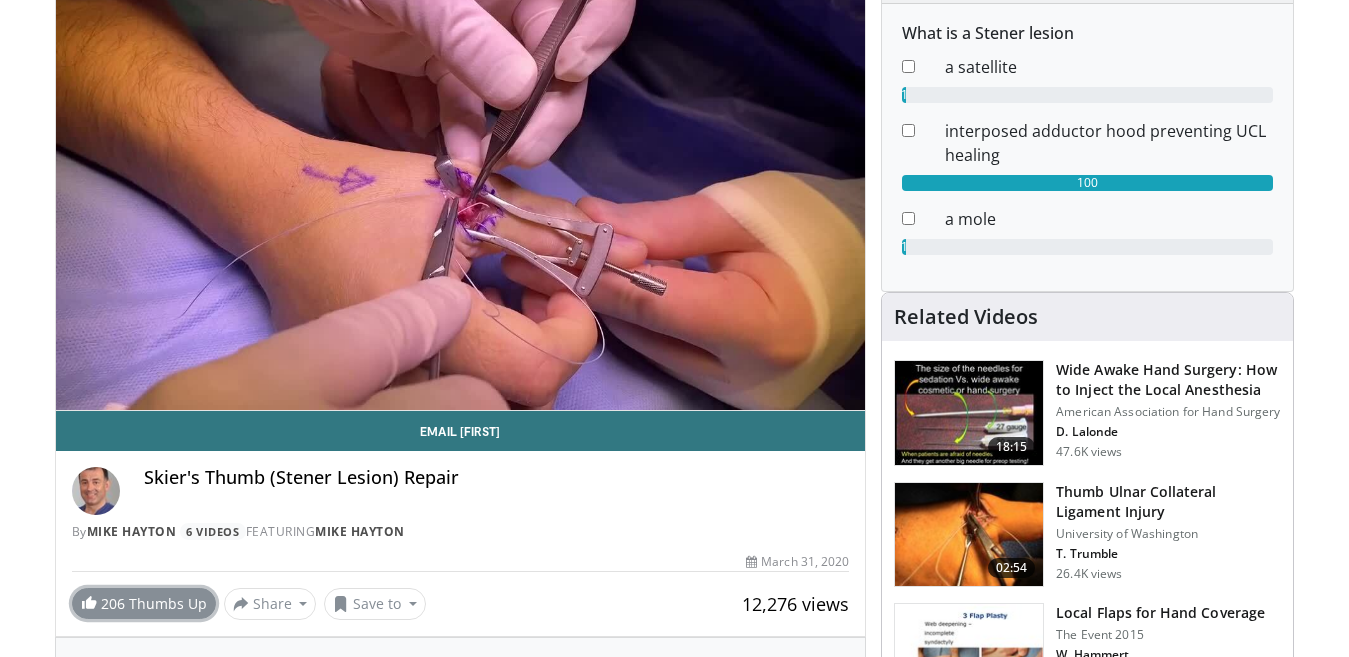 click on "206" at bounding box center (113, 603) 